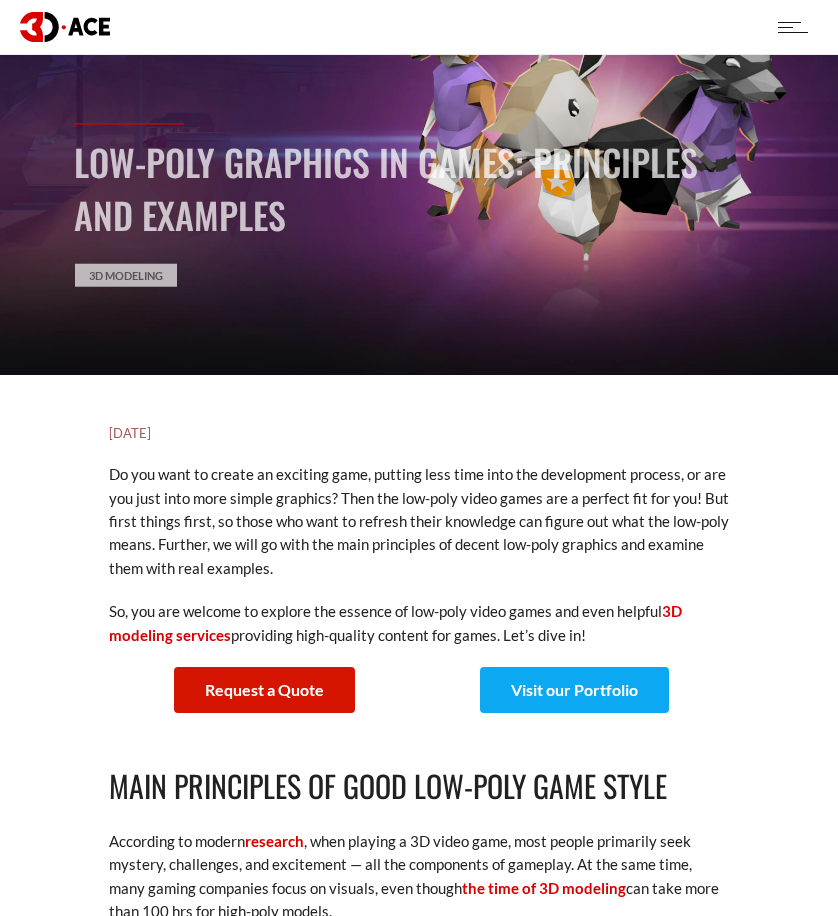scroll, scrollTop: 0, scrollLeft: 0, axis: both 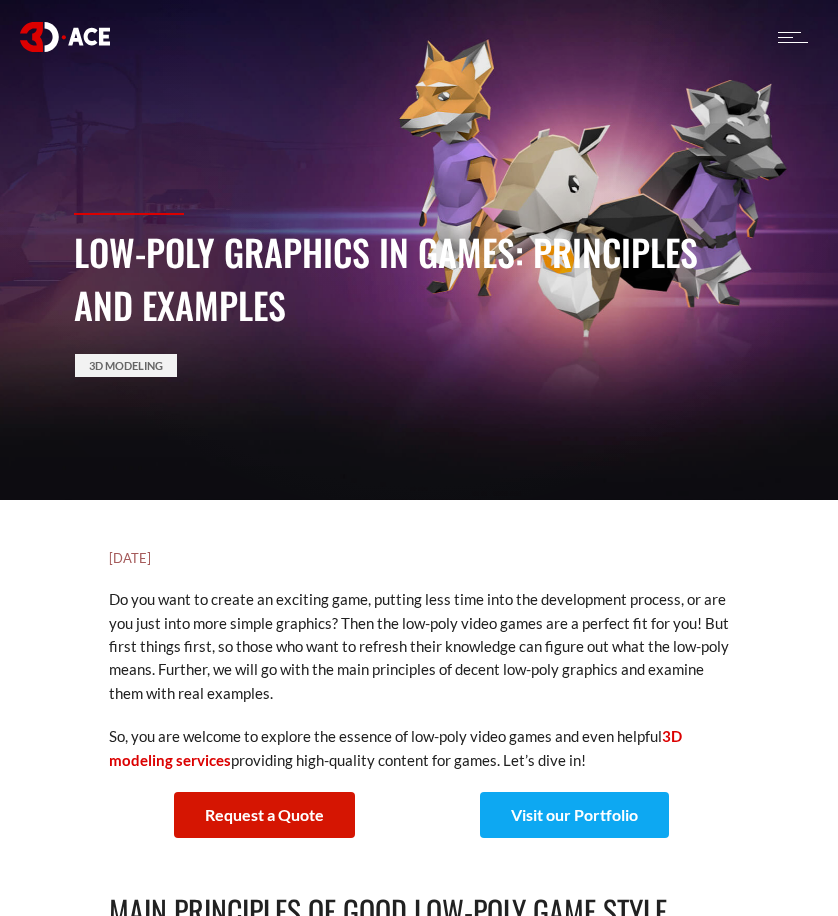 drag, startPoint x: 71, startPoint y: 244, endPoint x: 234, endPoint y: 302, distance: 173.01157 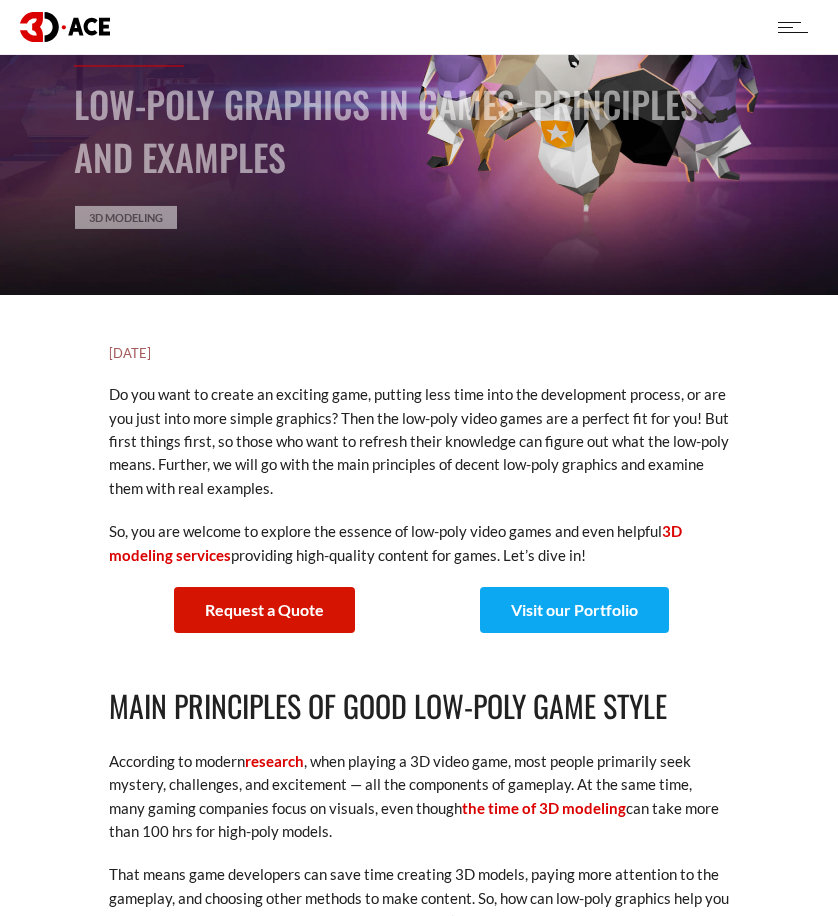 scroll, scrollTop: 450, scrollLeft: 0, axis: vertical 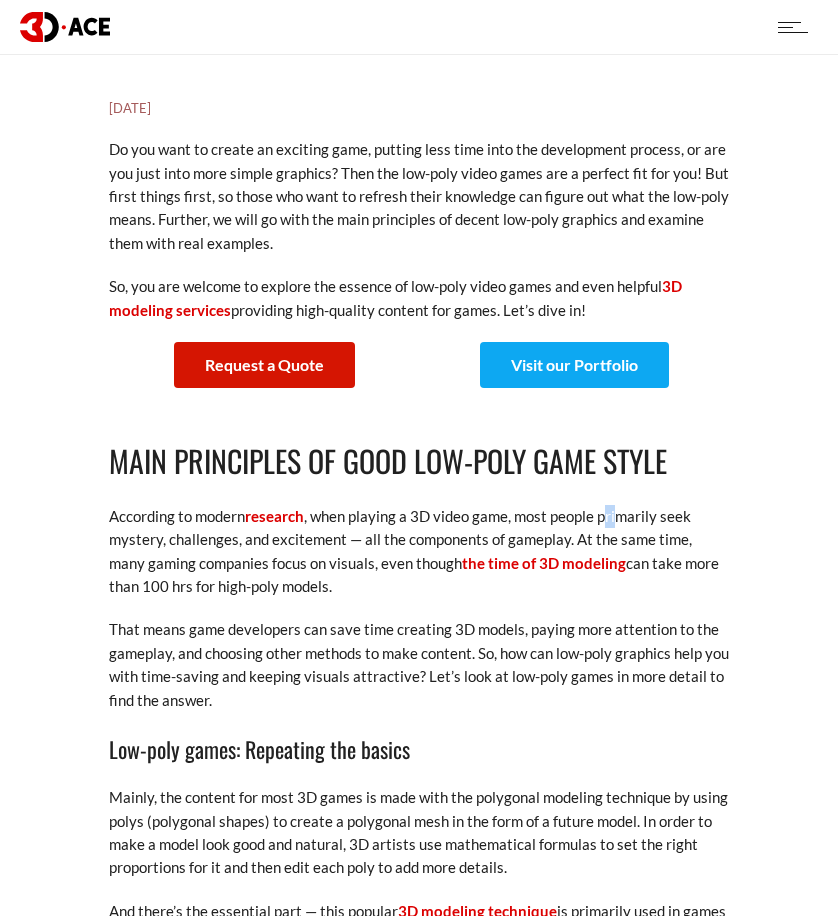 drag, startPoint x: 609, startPoint y: 524, endPoint x: 635, endPoint y: 520, distance: 26.305893 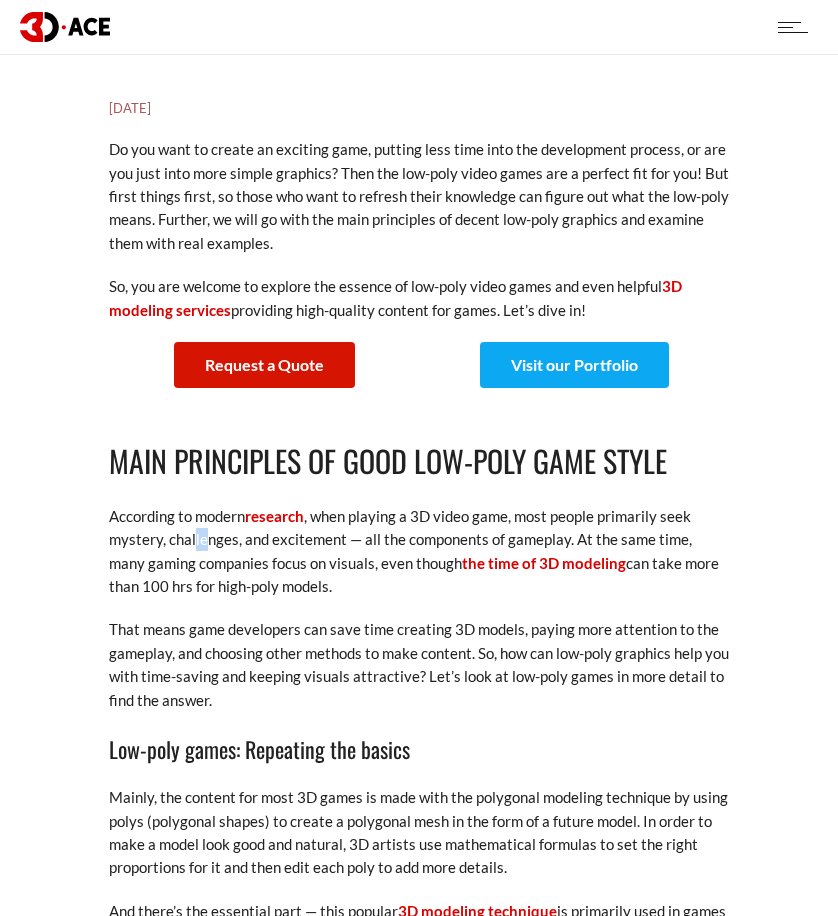 drag, startPoint x: 194, startPoint y: 539, endPoint x: 295, endPoint y: 535, distance: 101.07918 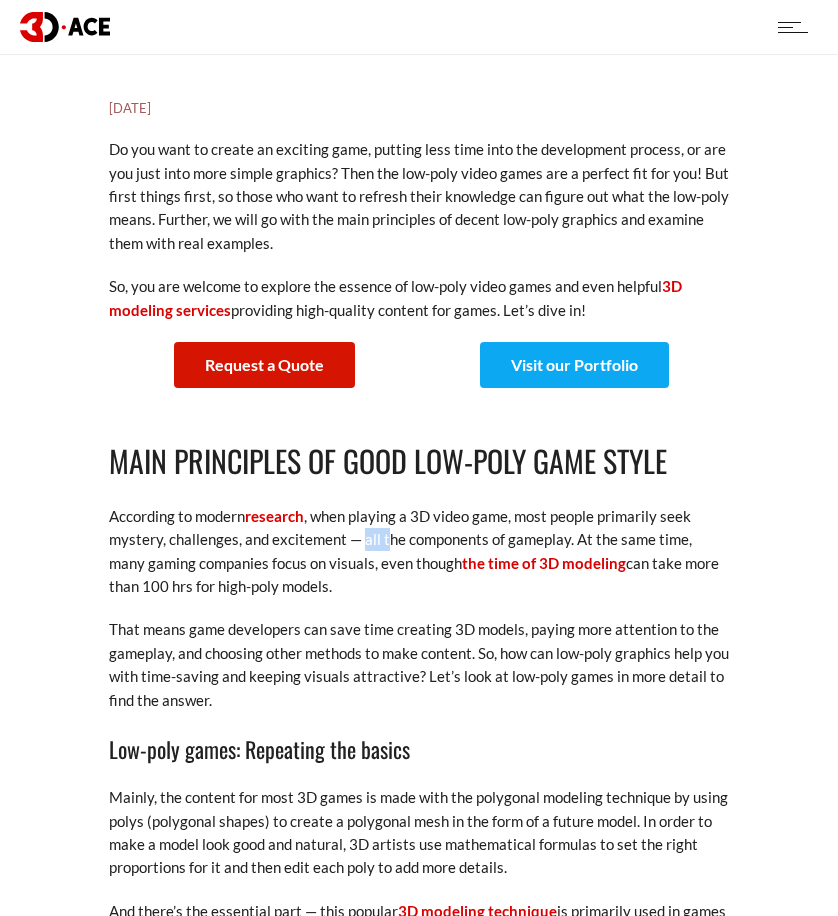 click on "According to modern  research , when playing a 3D video game, most people primarily seek mystery, challenges, and excitement — all the components of gameplay. At the same time, many gaming companies focus on visuals, even though  the time of 3D modeling  can take more than 100 hrs for high-poly models." at bounding box center (419, 552) 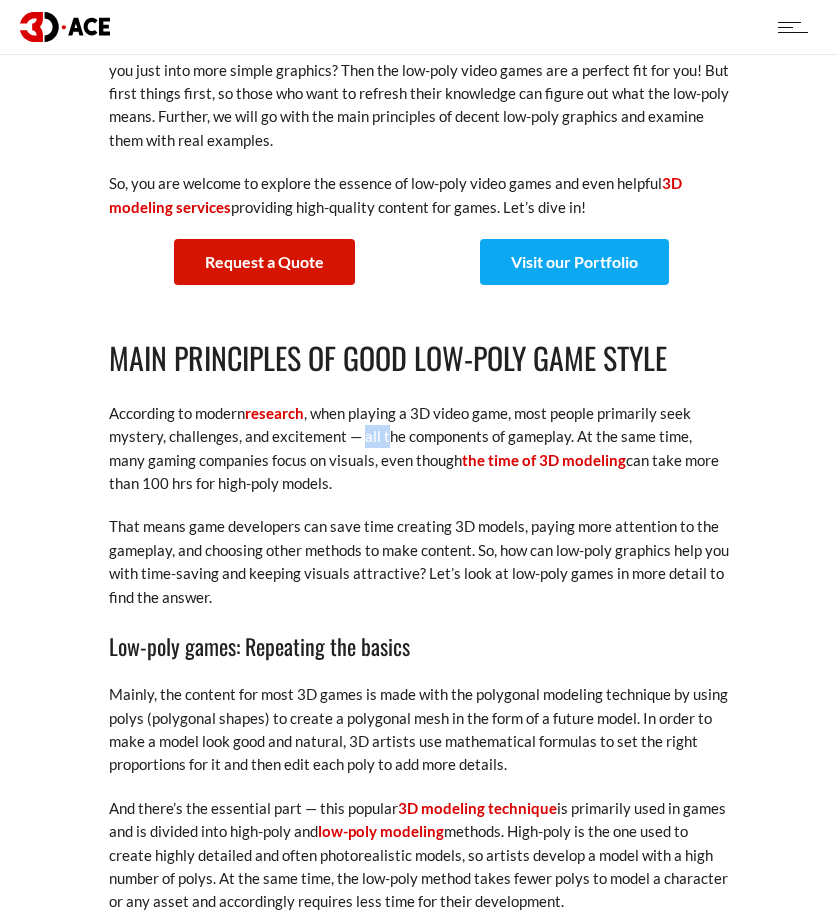 scroll, scrollTop: 847, scrollLeft: 0, axis: vertical 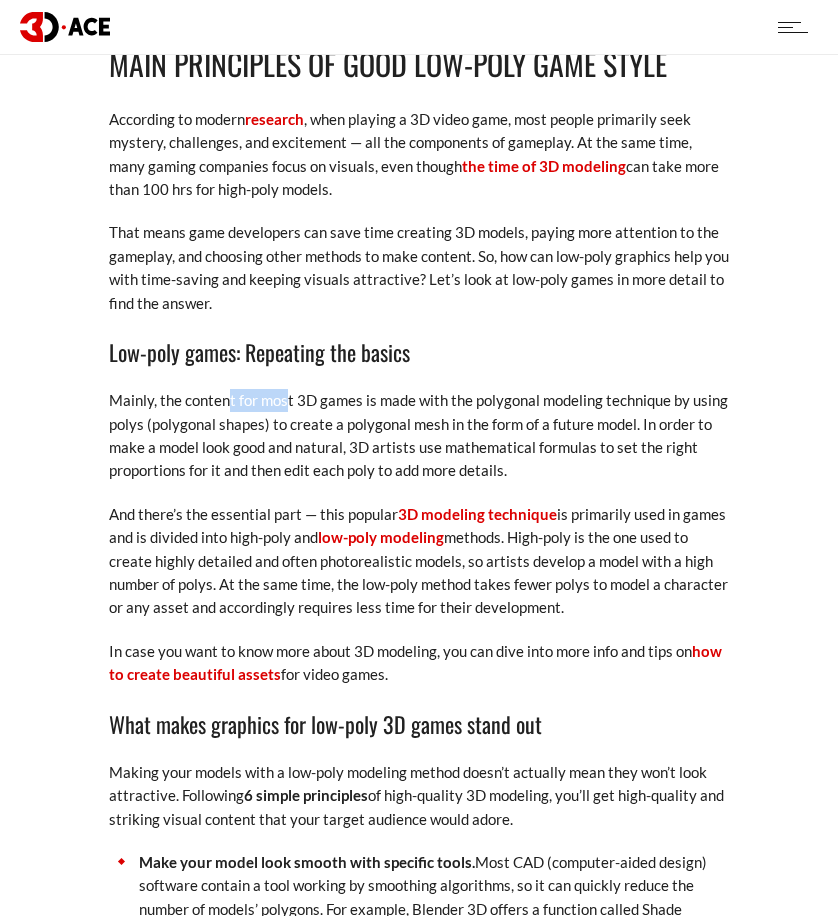 drag, startPoint x: 233, startPoint y: 399, endPoint x: 451, endPoint y: 398, distance: 218.00229 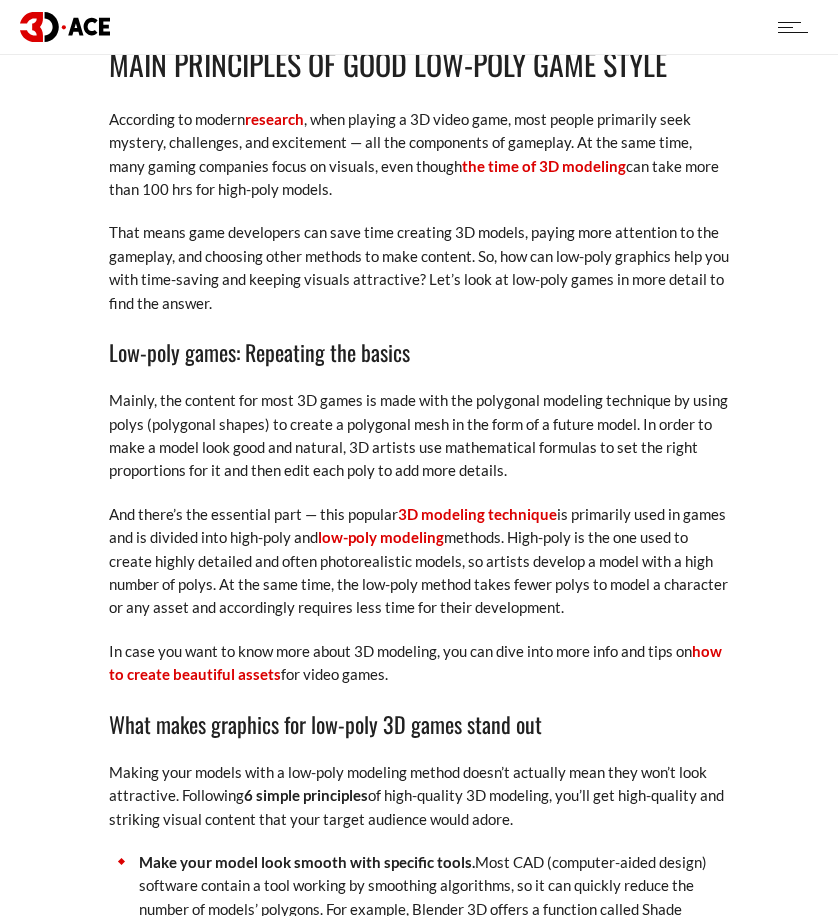 drag, startPoint x: 164, startPoint y: 431, endPoint x: 217, endPoint y: 429, distance: 53.037724 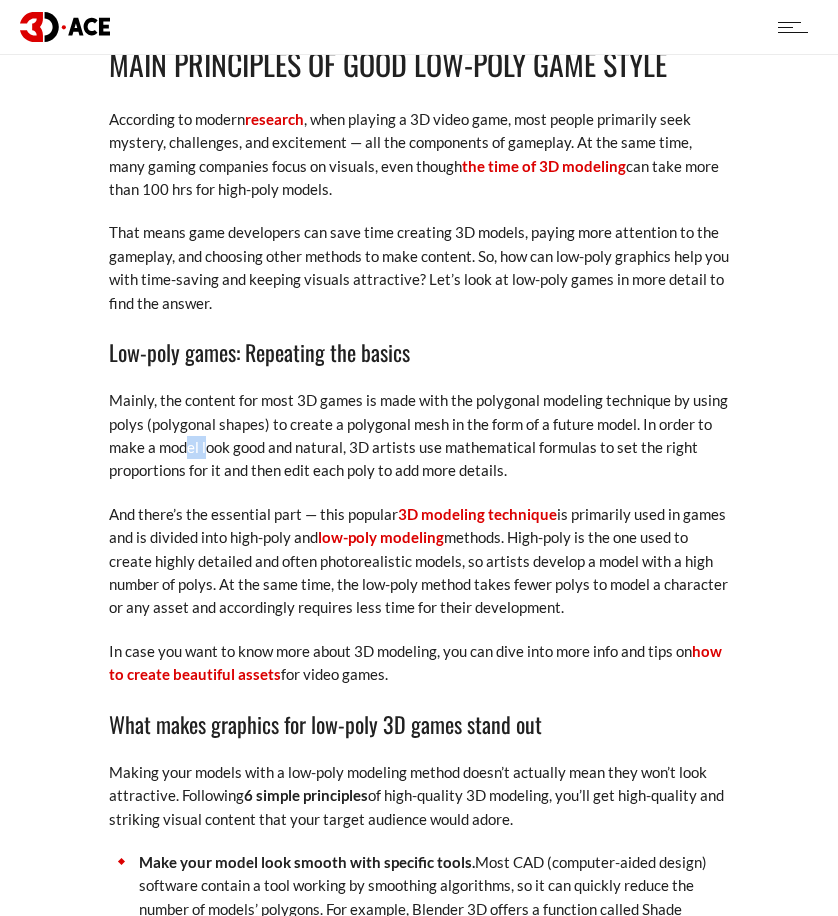 drag, startPoint x: 184, startPoint y: 454, endPoint x: 219, endPoint y: 452, distance: 35.057095 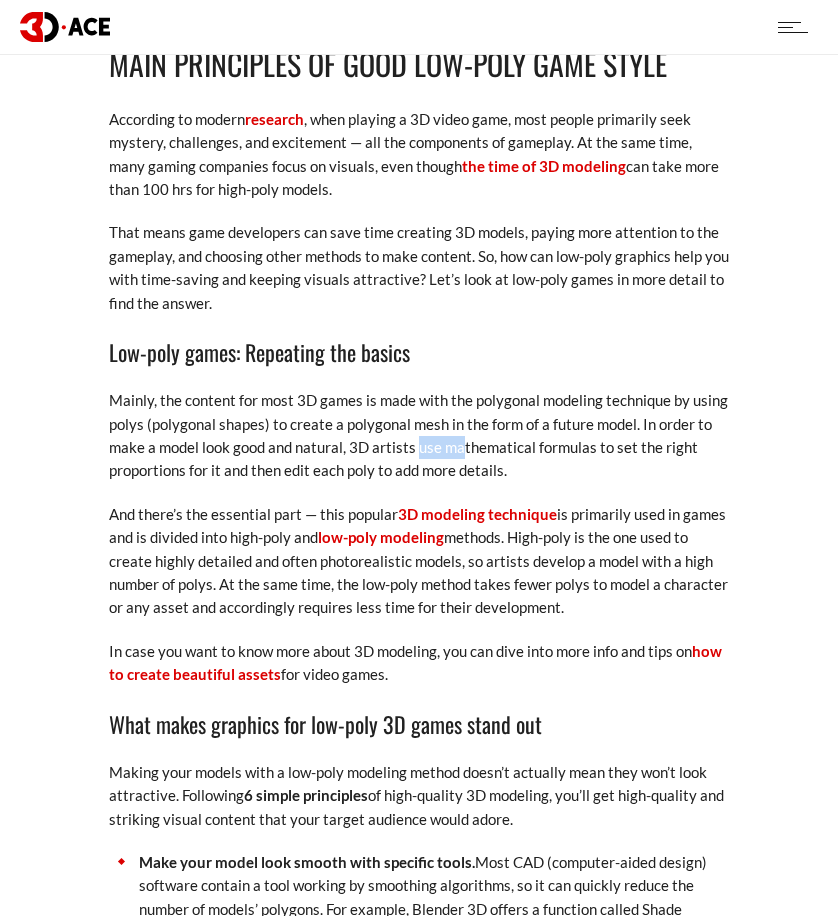 drag, startPoint x: 417, startPoint y: 453, endPoint x: 539, endPoint y: 456, distance: 122.03688 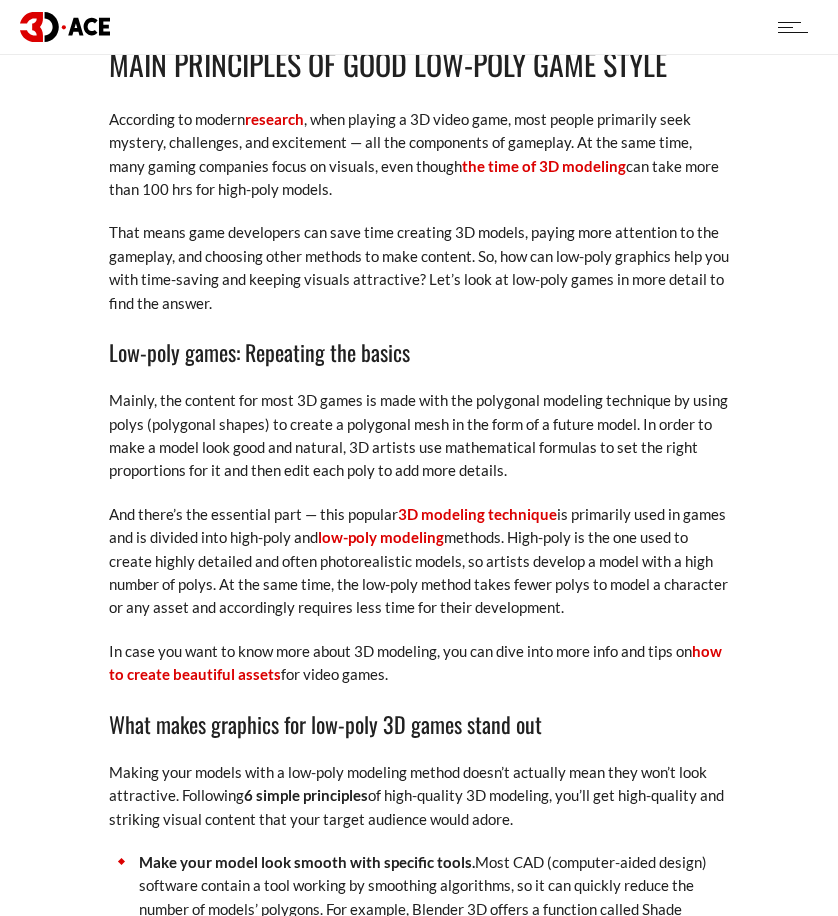 click on "Mainly, the content for most 3D games is made with the polygonal modeling technique by using polys (polygonal shapes) to create a polygonal mesh in the form of a future model. In order to make a model look good and natural, 3D artists use mathematical formulas to set the right proportions for it and then edit each poly to add more details." at bounding box center (419, 436) 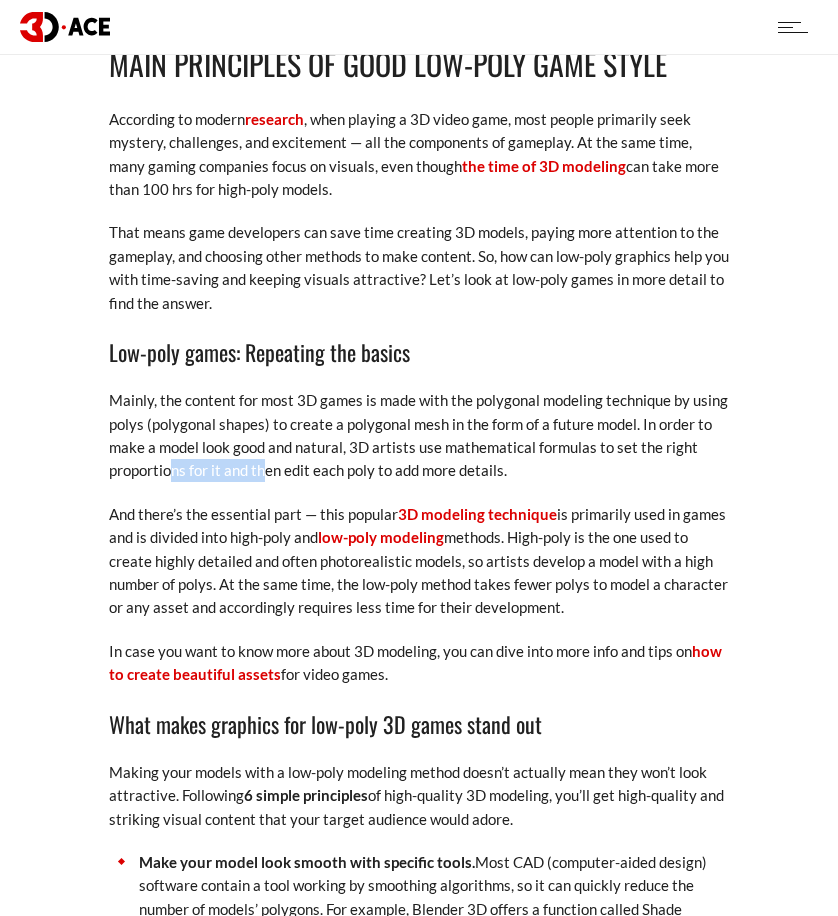 drag, startPoint x: 168, startPoint y: 470, endPoint x: 275, endPoint y: 471, distance: 107.00467 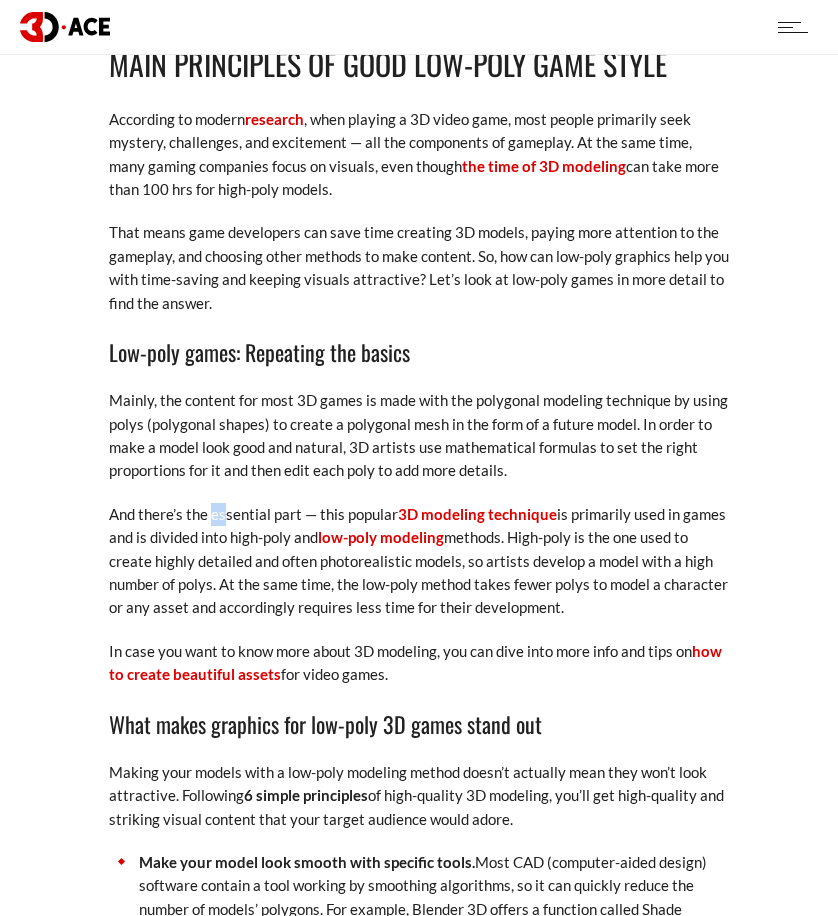 drag, startPoint x: 214, startPoint y: 507, endPoint x: 319, endPoint y: 509, distance: 105.01904 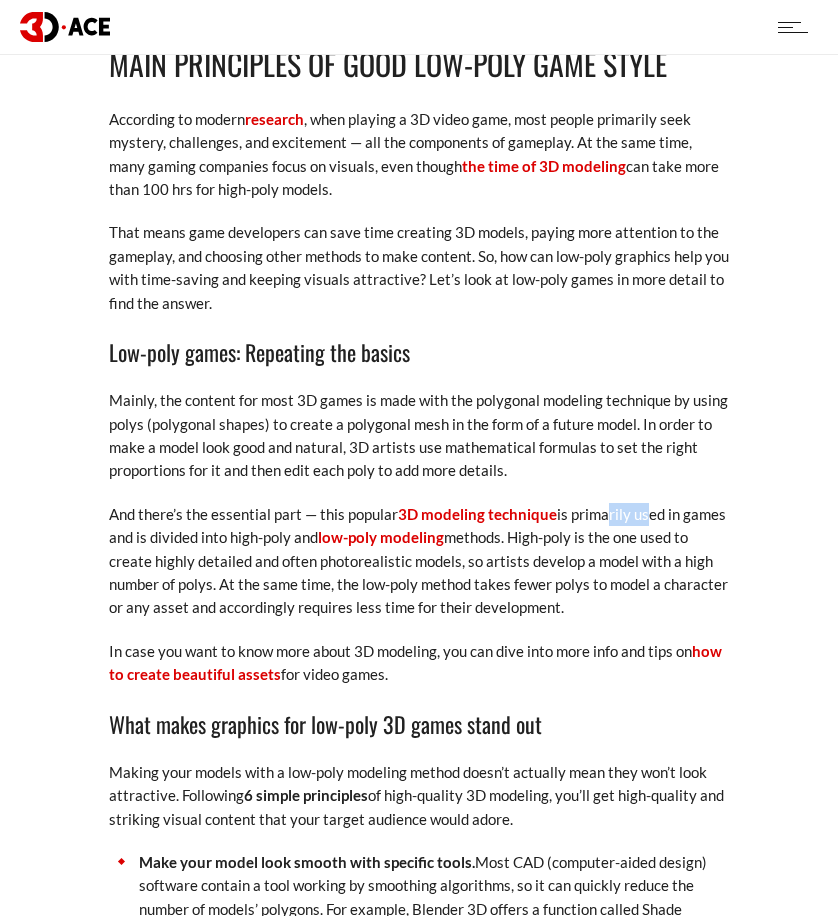 drag, startPoint x: 599, startPoint y: 519, endPoint x: 656, endPoint y: 518, distance: 57.00877 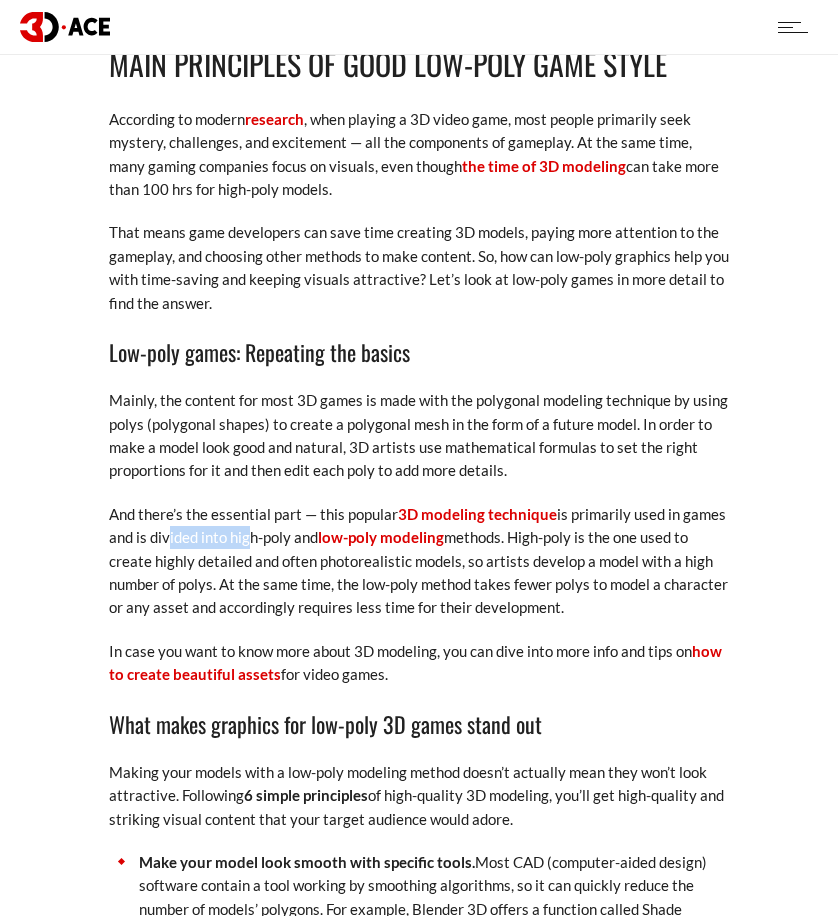 drag, startPoint x: 165, startPoint y: 541, endPoint x: 259, endPoint y: 536, distance: 94.13288 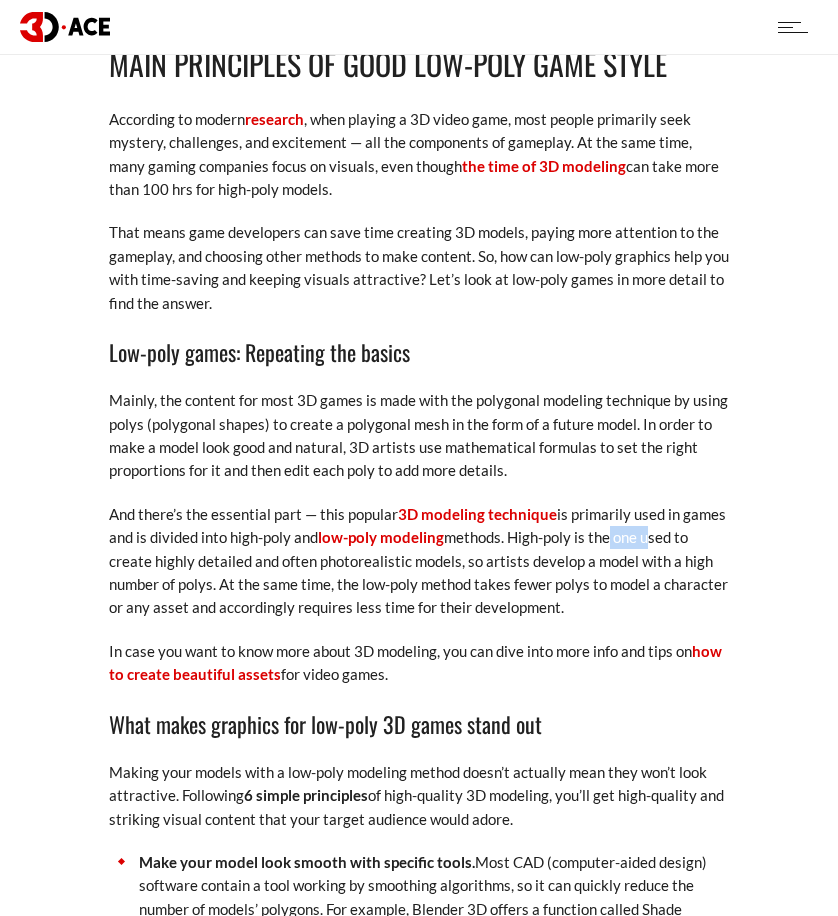 drag, startPoint x: 615, startPoint y: 538, endPoint x: 648, endPoint y: 539, distance: 33.01515 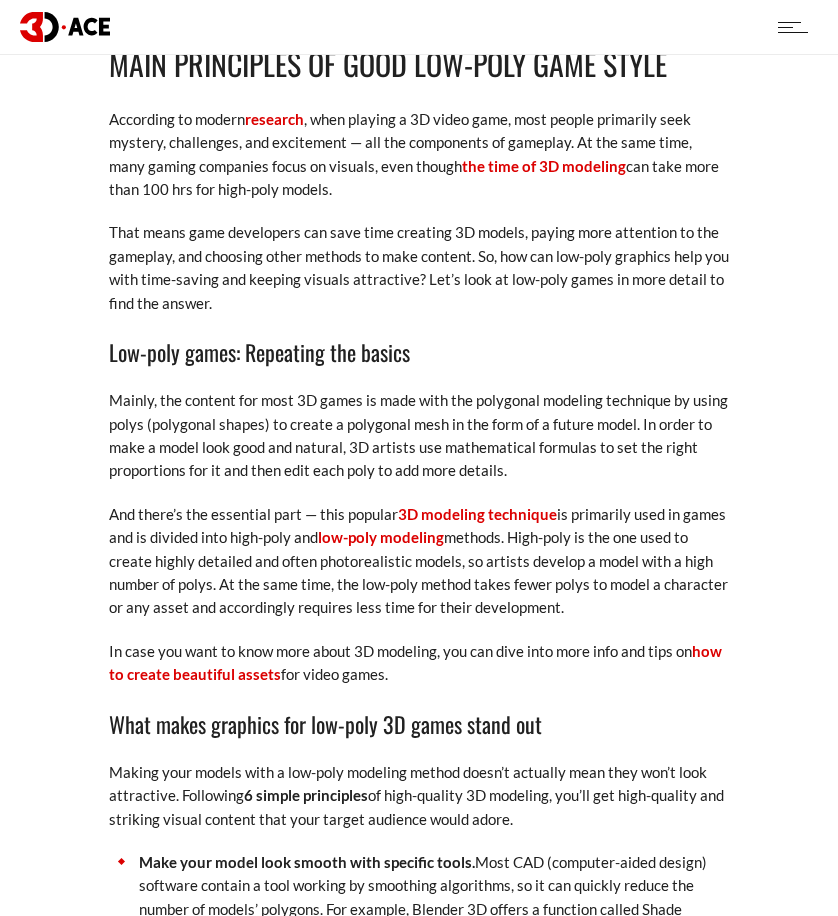 drag, startPoint x: 168, startPoint y: 563, endPoint x: 258, endPoint y: 565, distance: 90.02222 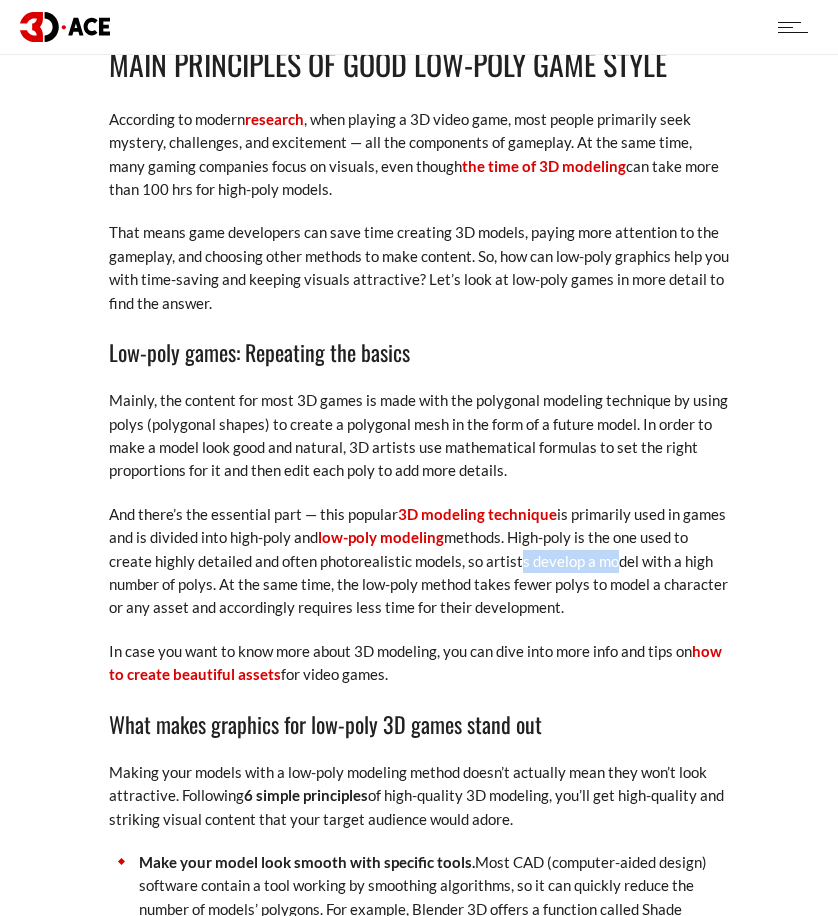 drag, startPoint x: 602, startPoint y: 564, endPoint x: 617, endPoint y: 564, distance: 15 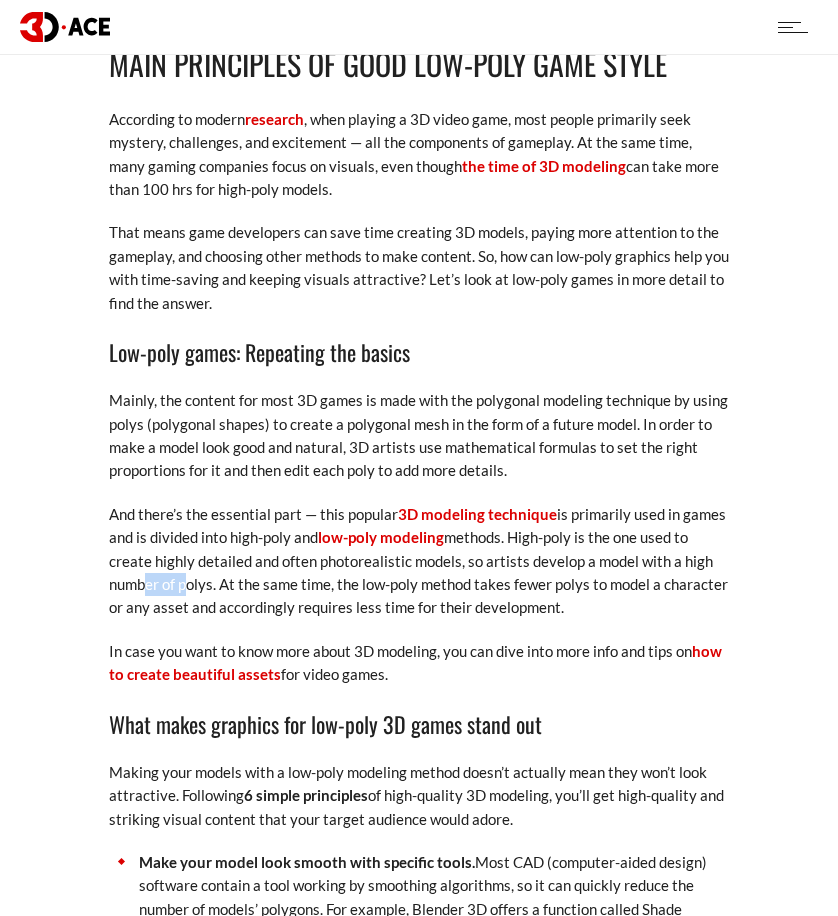 drag, startPoint x: 135, startPoint y: 587, endPoint x: 219, endPoint y: 585, distance: 84.0238 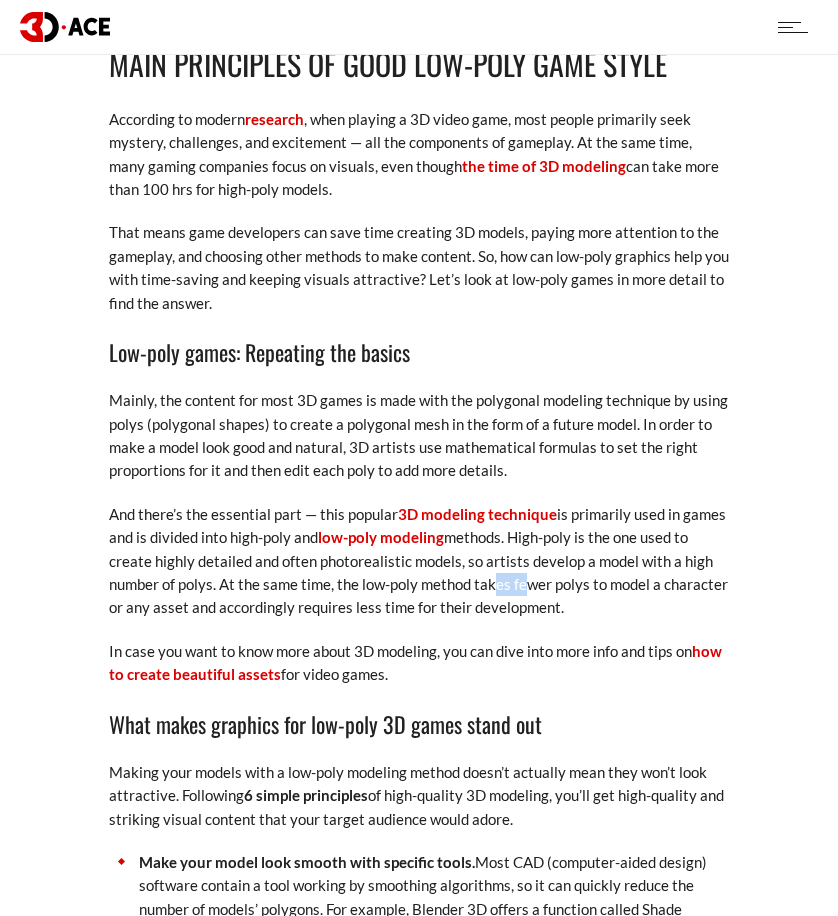 drag, startPoint x: 500, startPoint y: 583, endPoint x: 574, endPoint y: 586, distance: 74.06078 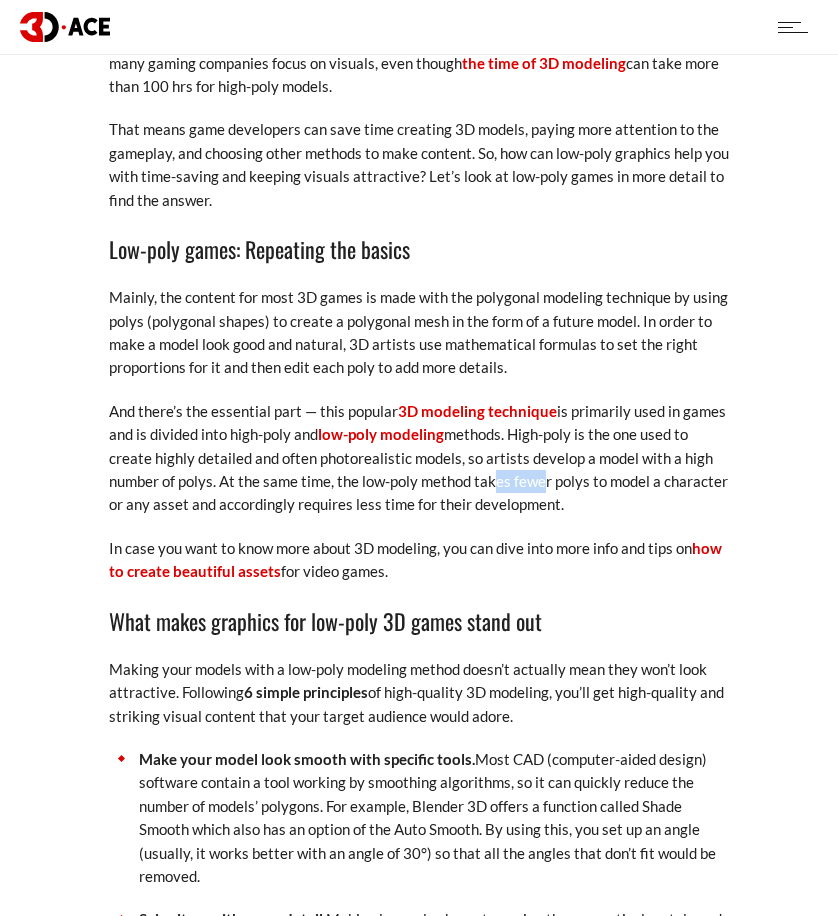 scroll, scrollTop: 963, scrollLeft: 0, axis: vertical 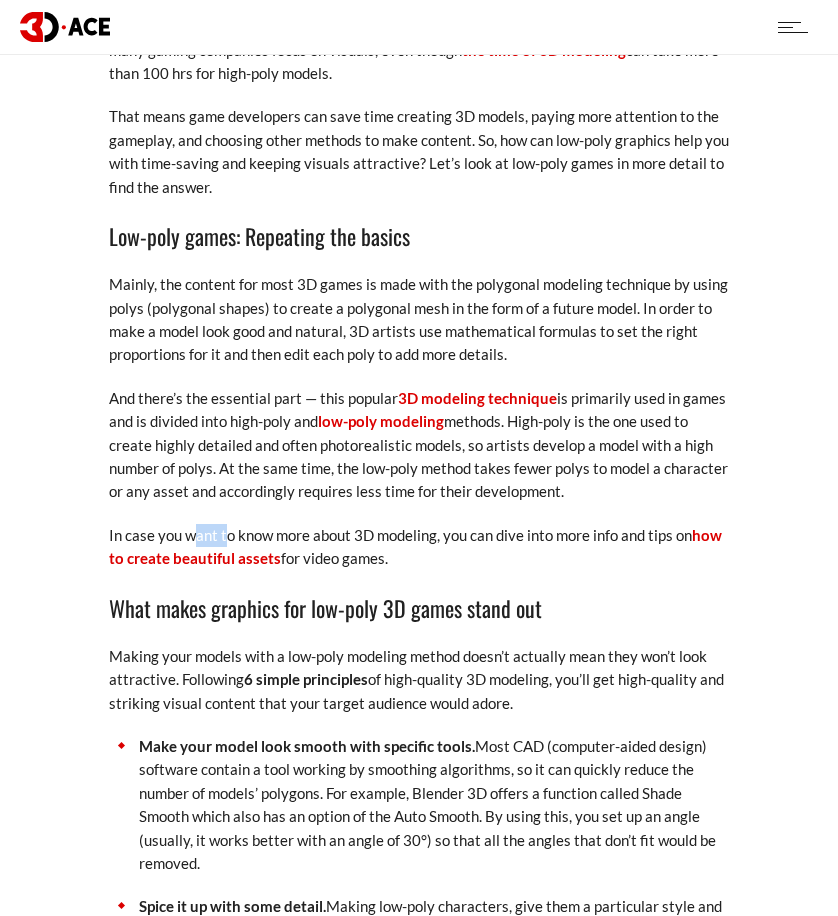 drag, startPoint x: 193, startPoint y: 539, endPoint x: 230, endPoint y: 540, distance: 37.01351 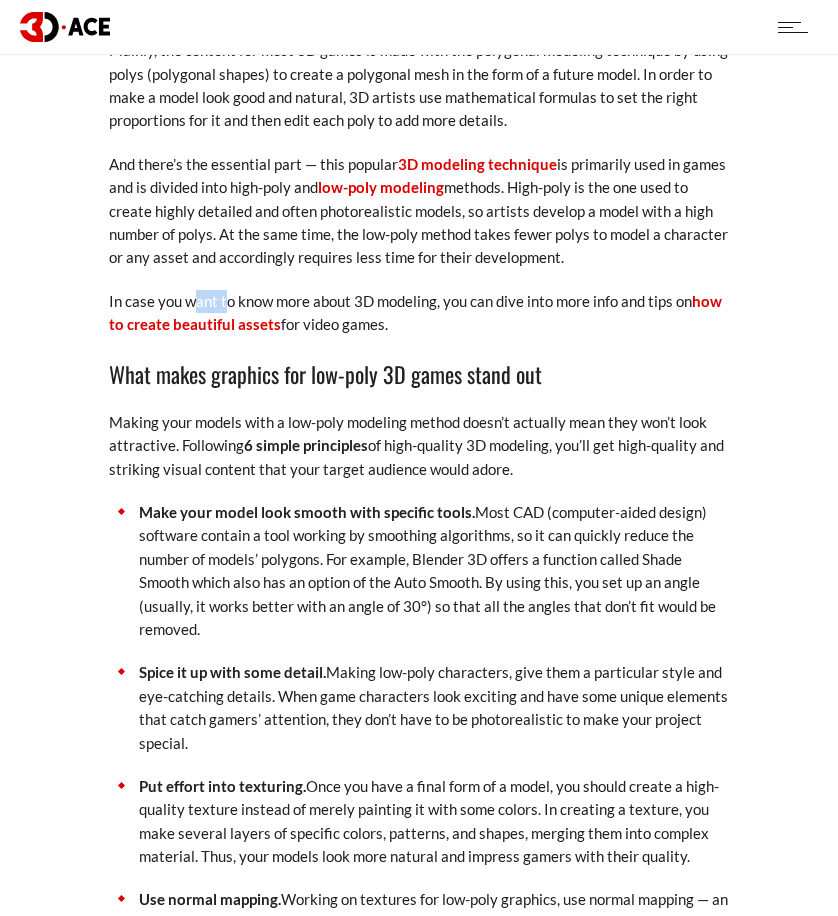 scroll, scrollTop: 1210, scrollLeft: 0, axis: vertical 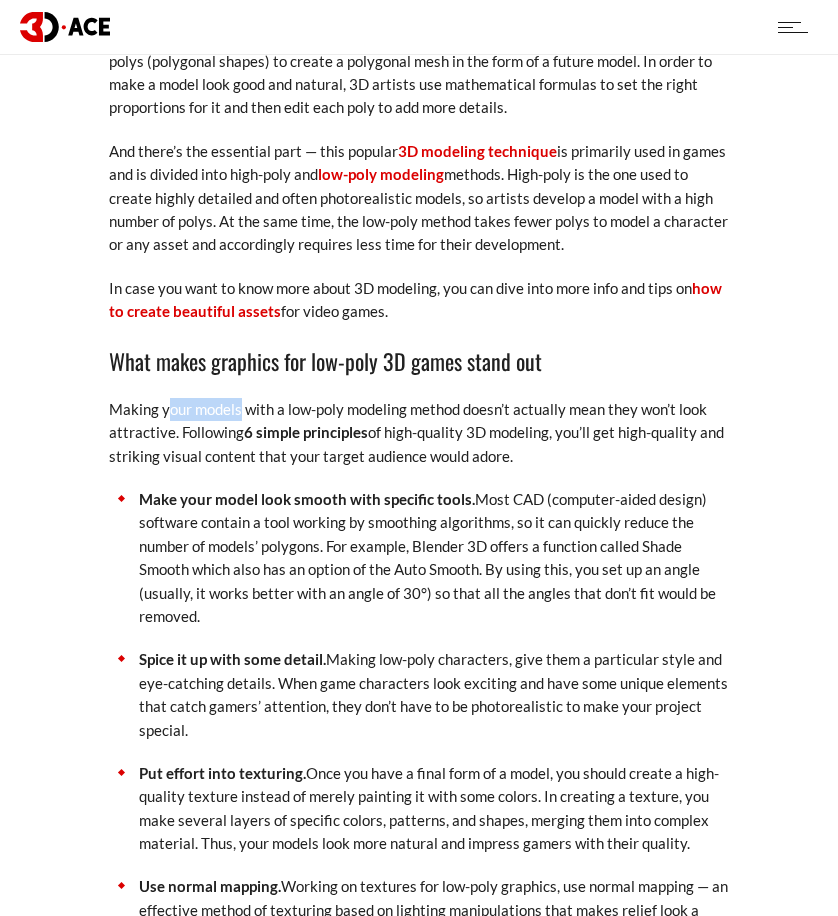 drag, startPoint x: 171, startPoint y: 421, endPoint x: 250, endPoint y: 417, distance: 79.101204 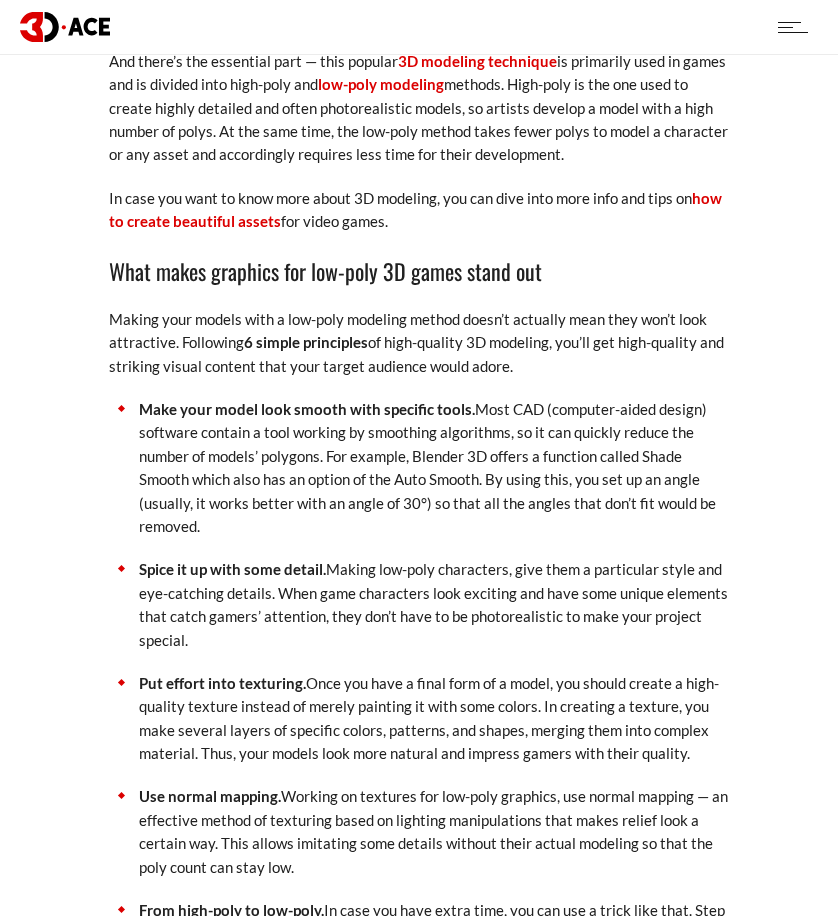 click on "Make your model look smooth with specific tools." at bounding box center [307, 409] 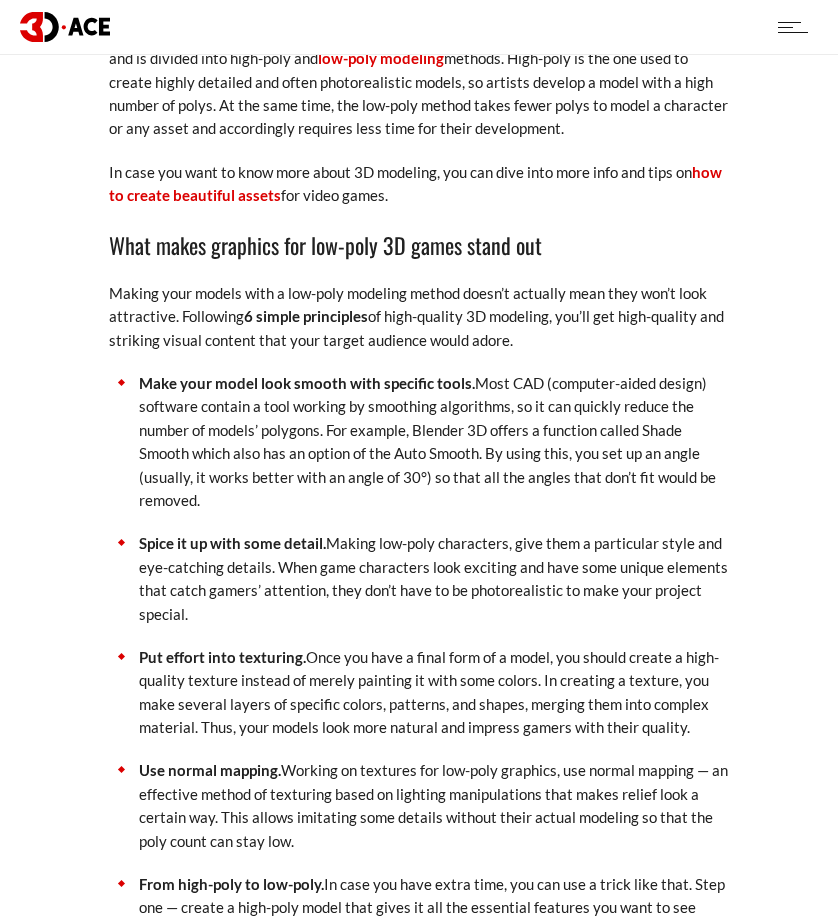 scroll, scrollTop: 1433, scrollLeft: 0, axis: vertical 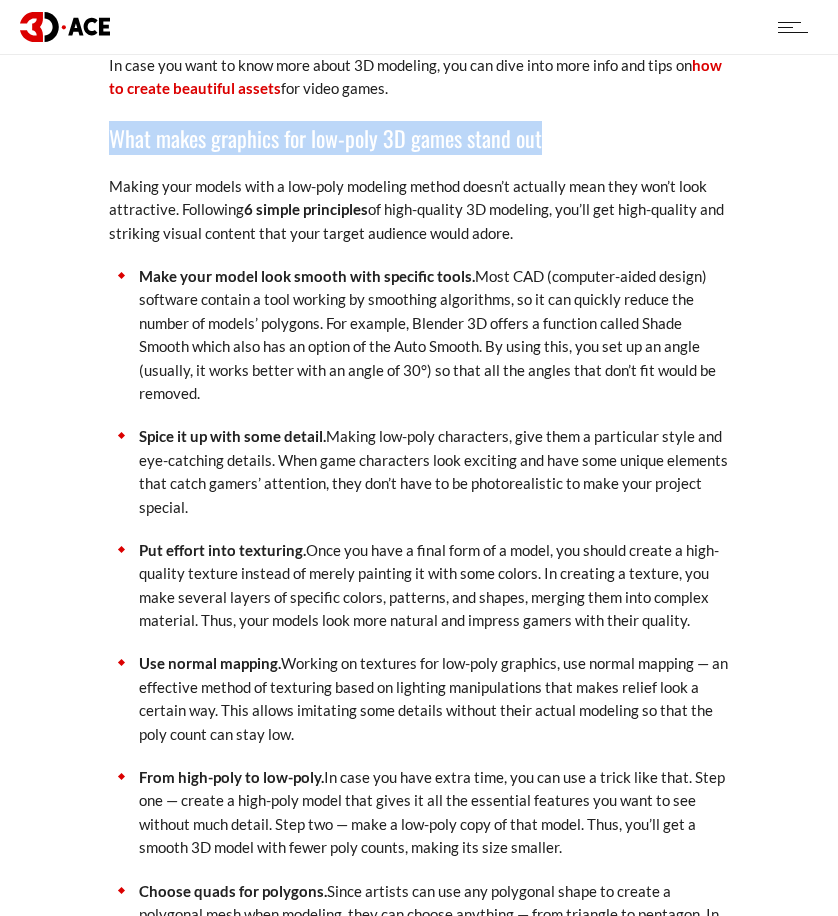 drag, startPoint x: 108, startPoint y: 134, endPoint x: 551, endPoint y: 145, distance: 443.13654 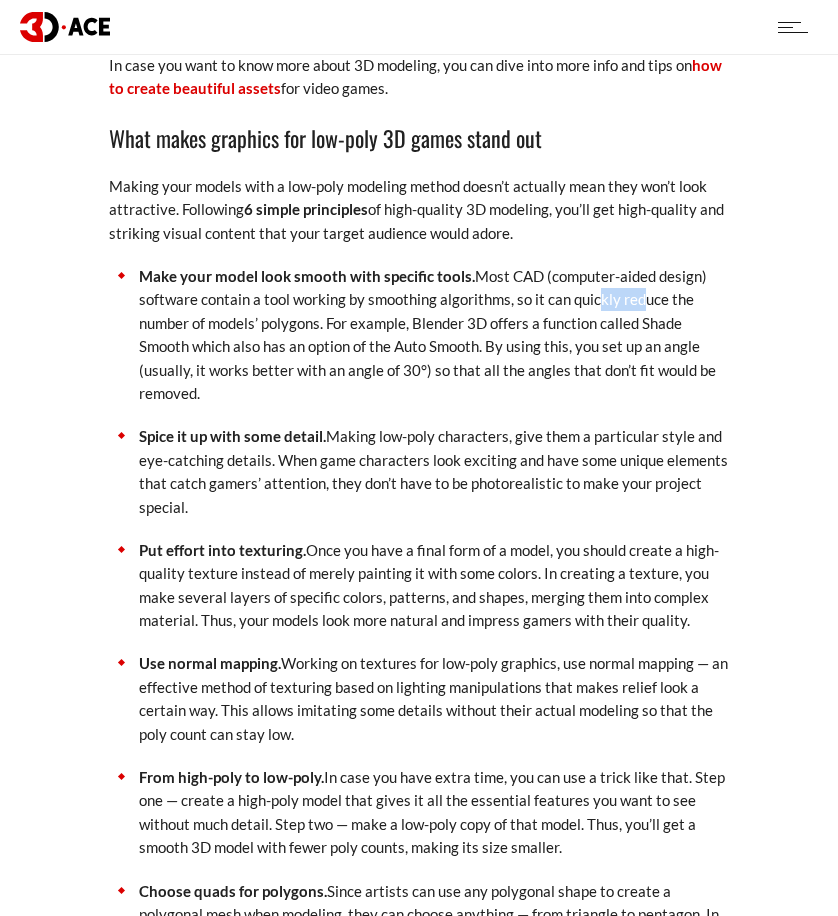 drag, startPoint x: 594, startPoint y: 306, endPoint x: 644, endPoint y: 307, distance: 50.01 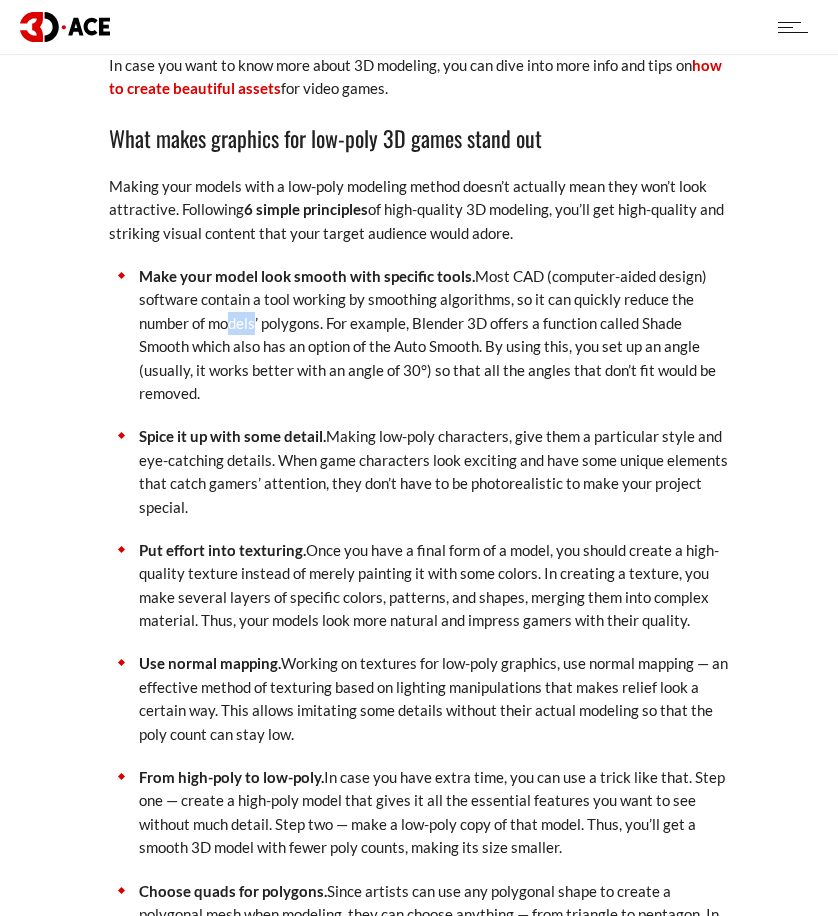 drag, startPoint x: 218, startPoint y: 323, endPoint x: 366, endPoint y: 325, distance: 148.01352 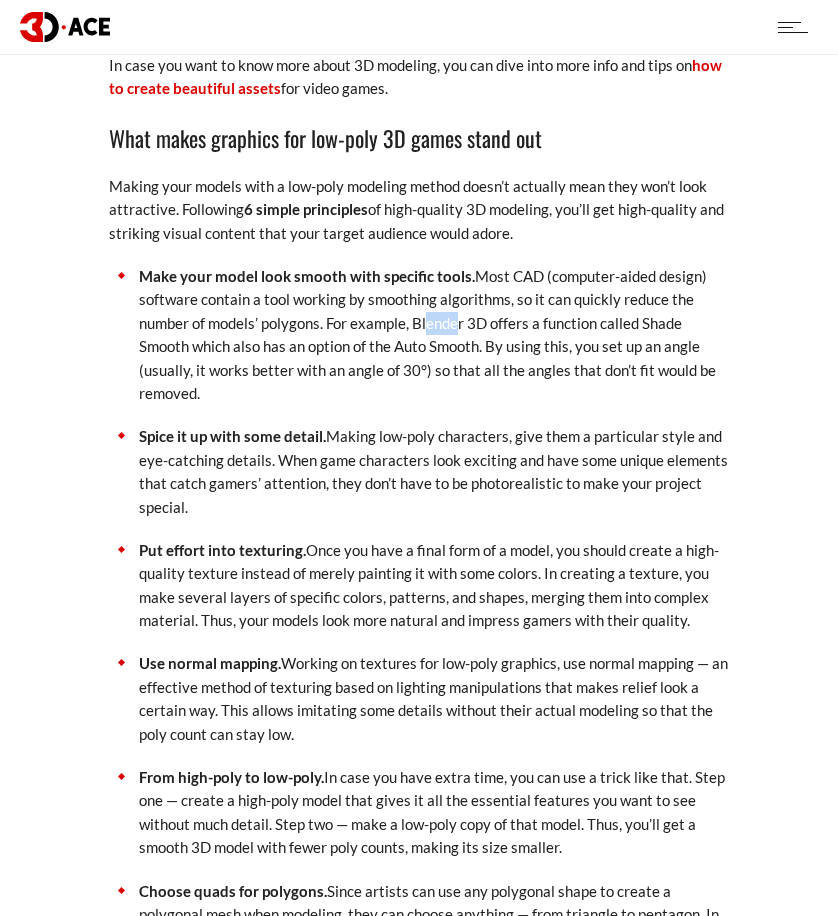 click on "Make your model look smooth with specific tools. Most CAD (computer-aided design) software contain a tool working by smoothing algorithms, so it can quickly reduce the number of models’ polygons. For example, Blender 3D offers a function called Shade Smooth which also has an option of the Auto Smooth. By using this, you set up an angle (usually, it works better with an angle of [NUMBER]°) so that all the angles that don’t fit would be removed." at bounding box center (434, 335) 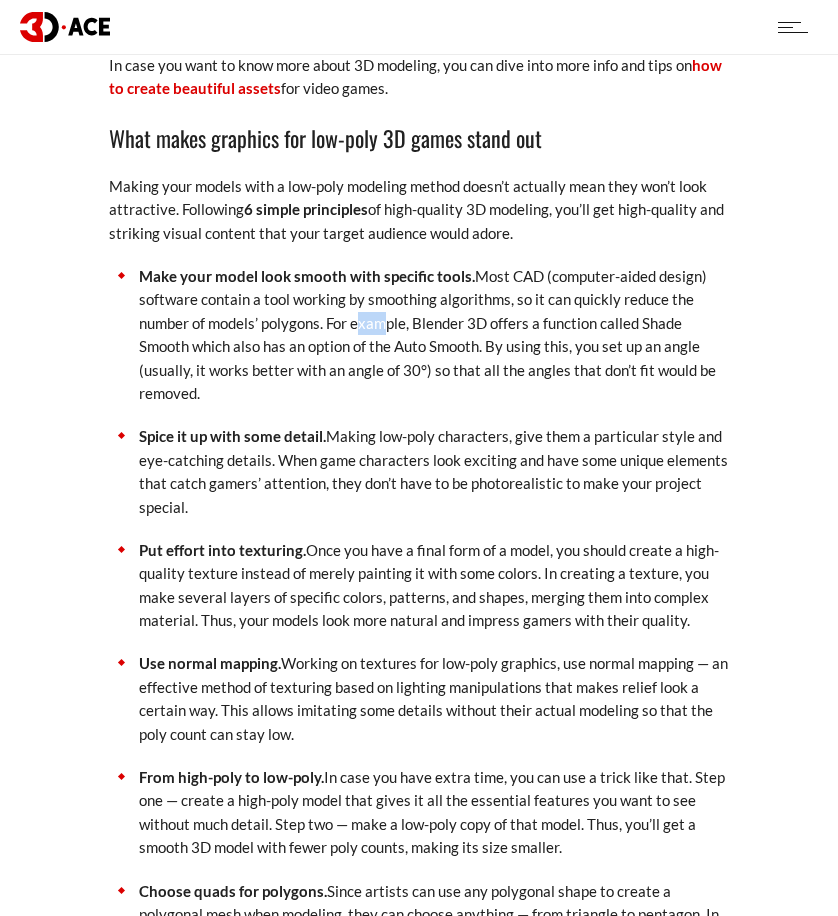 drag, startPoint x: 353, startPoint y: 325, endPoint x: 444, endPoint y: 325, distance: 91 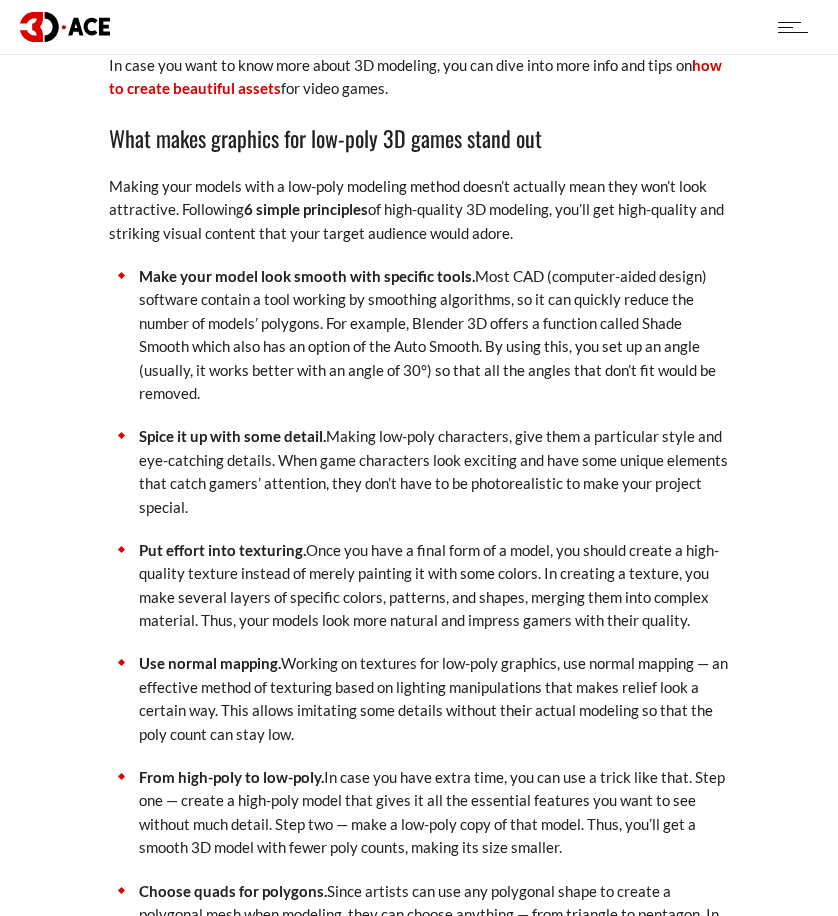 click on "Make your model look smooth with specific tools. Most CAD (computer-aided design) software contain a tool working by smoothing algorithms, so it can quickly reduce the number of models’ polygons. For example, Blender 3D offers a function called Shade Smooth which also has an option of the Auto Smooth. By using this, you set up an angle (usually, it works better with an angle of [NUMBER]°) so that all the angles that don’t fit would be removed." at bounding box center [434, 335] 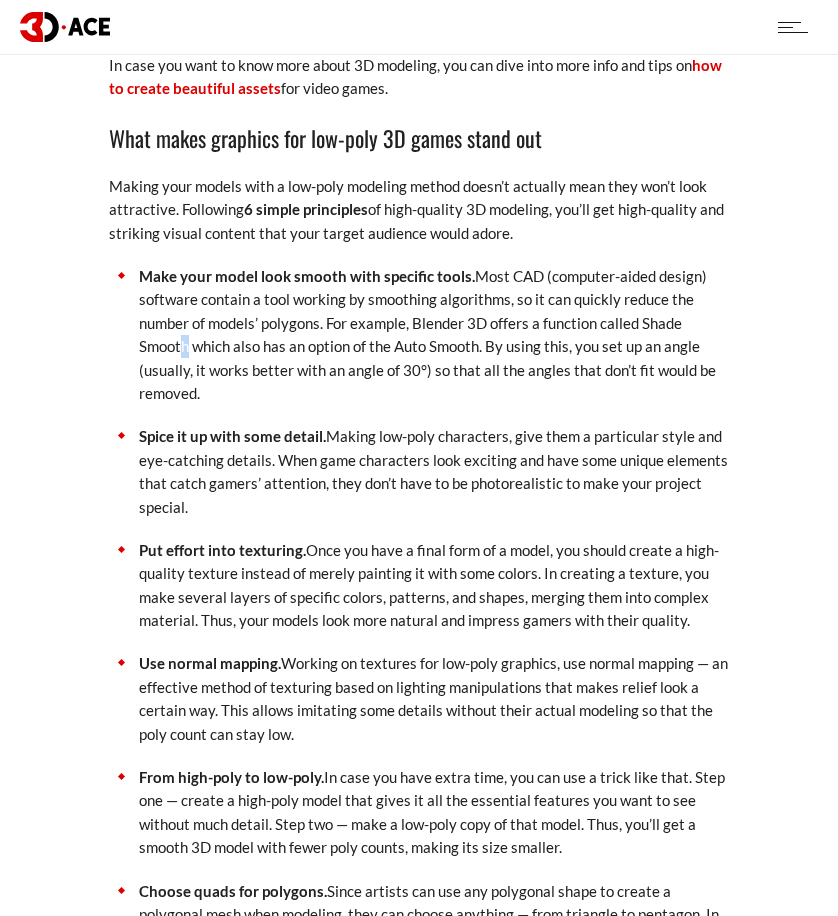 drag, startPoint x: 139, startPoint y: 278, endPoint x: 275, endPoint y: 382, distance: 171.20747 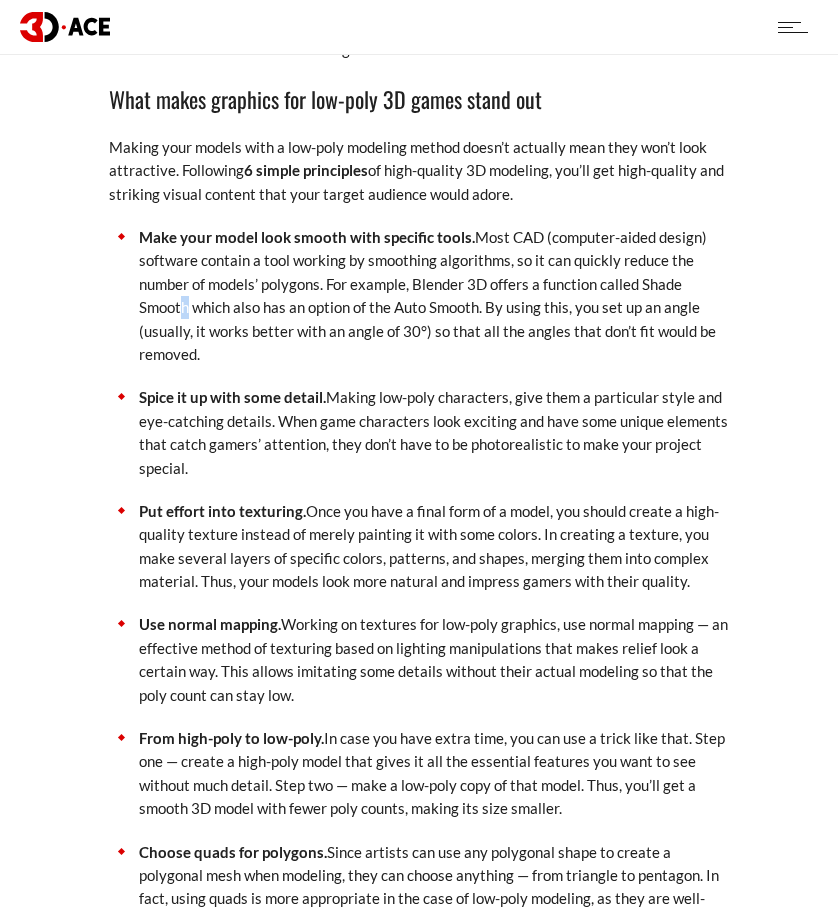 scroll, scrollTop: 1485, scrollLeft: 0, axis: vertical 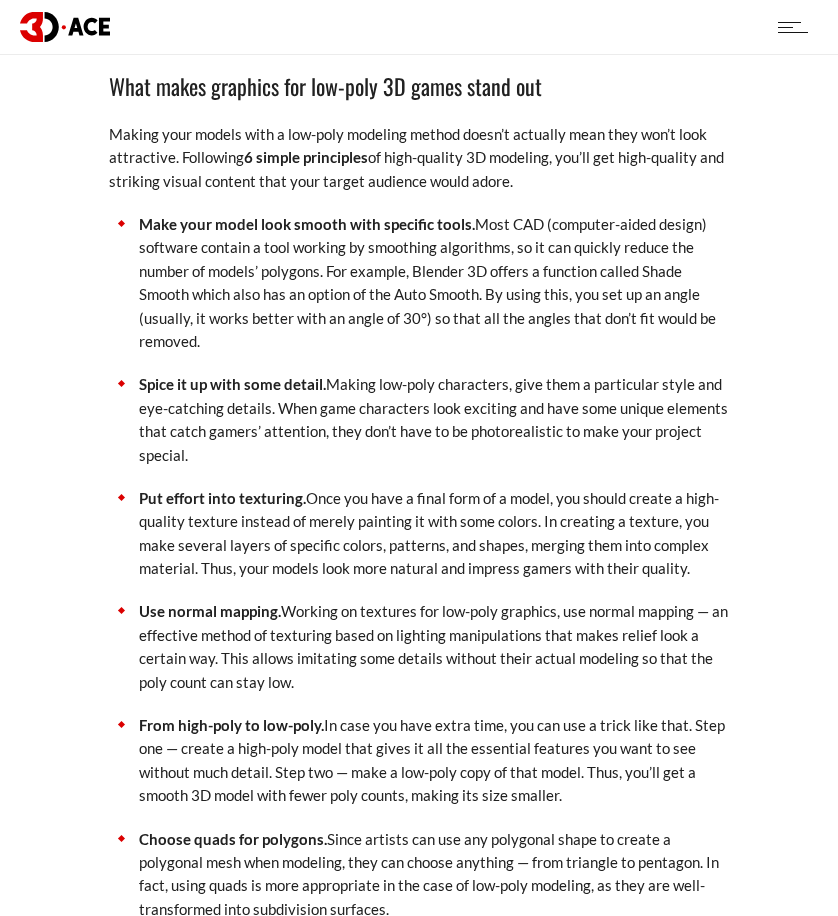 click on "Spice it up with some detail.  Making low-poly characters, give them a particular style and eye-catching details. When game characters look exciting and have some unique elements that catch gamers’ attention, they don’t have to be photorealistic to make your project special." at bounding box center [434, 420] 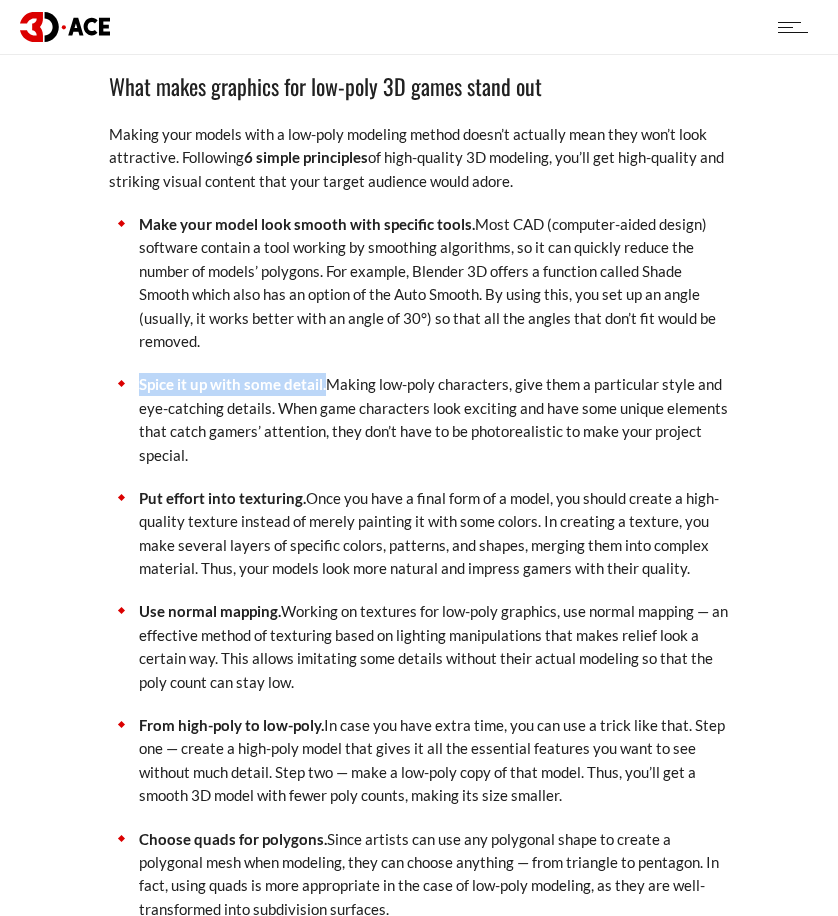 drag, startPoint x: 145, startPoint y: 384, endPoint x: 324, endPoint y: 388, distance: 179.0447 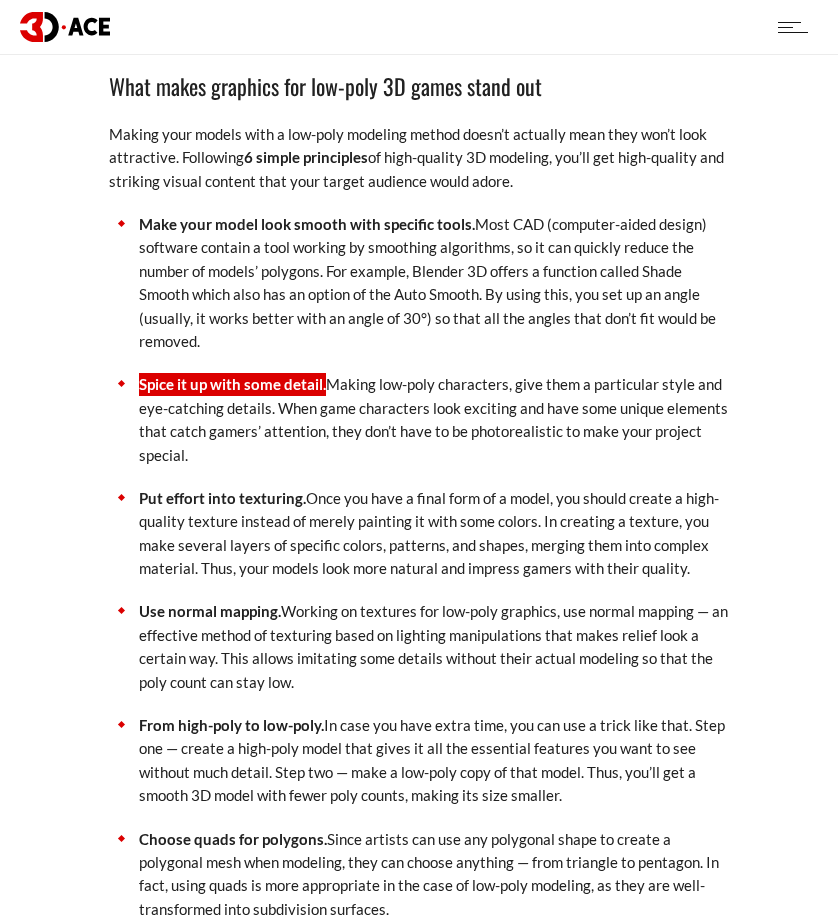 scroll, scrollTop: 1510, scrollLeft: 0, axis: vertical 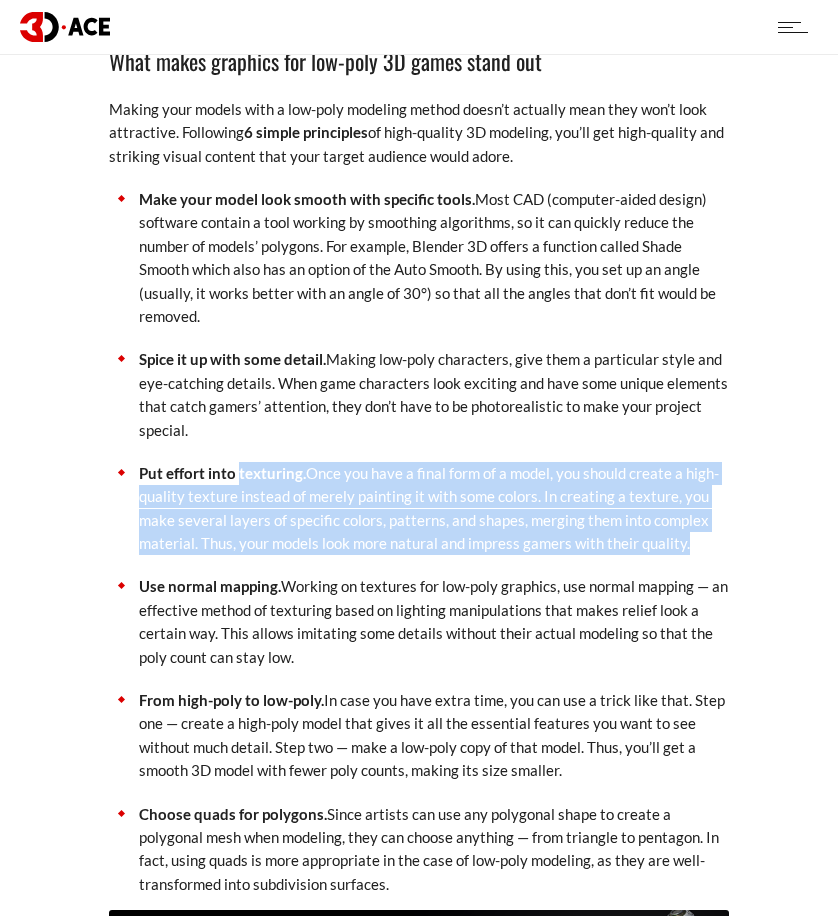 drag, startPoint x: 237, startPoint y: 475, endPoint x: 728, endPoint y: 557, distance: 497.80017 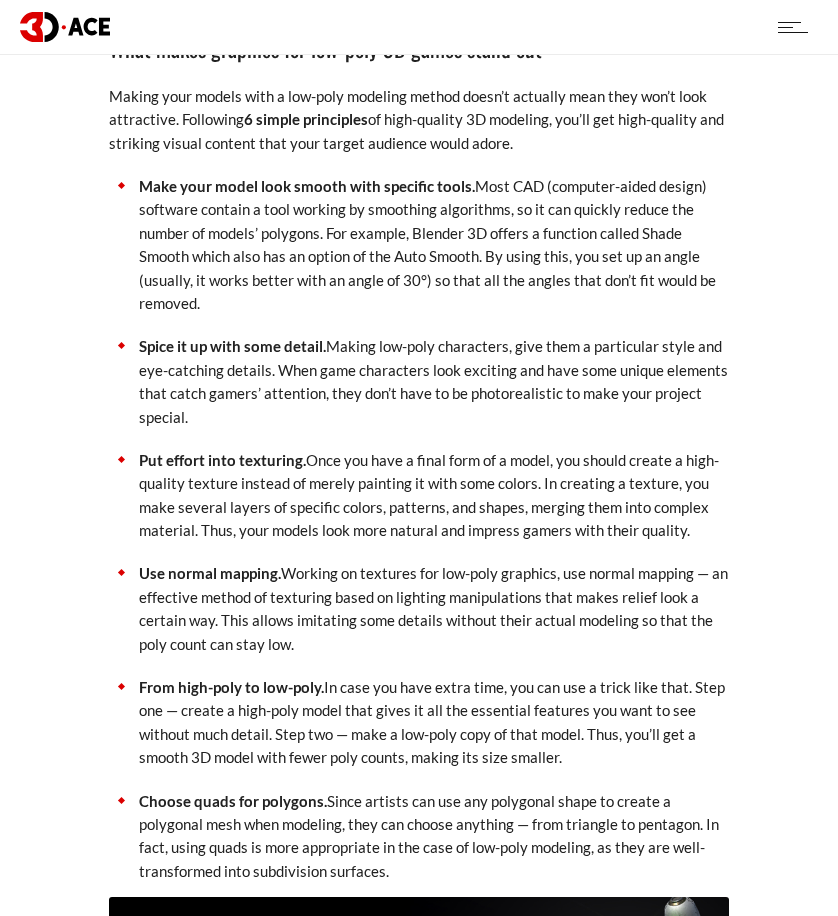 click on "Use normal mapping.  Working on textures for low-poly graphics, use normal mapping — an effective method of texturing based on lighting manipulations that makes relief look a certain way. This allows imitating some details without their actual modeling so that the poly count can stay low." at bounding box center (434, 609) 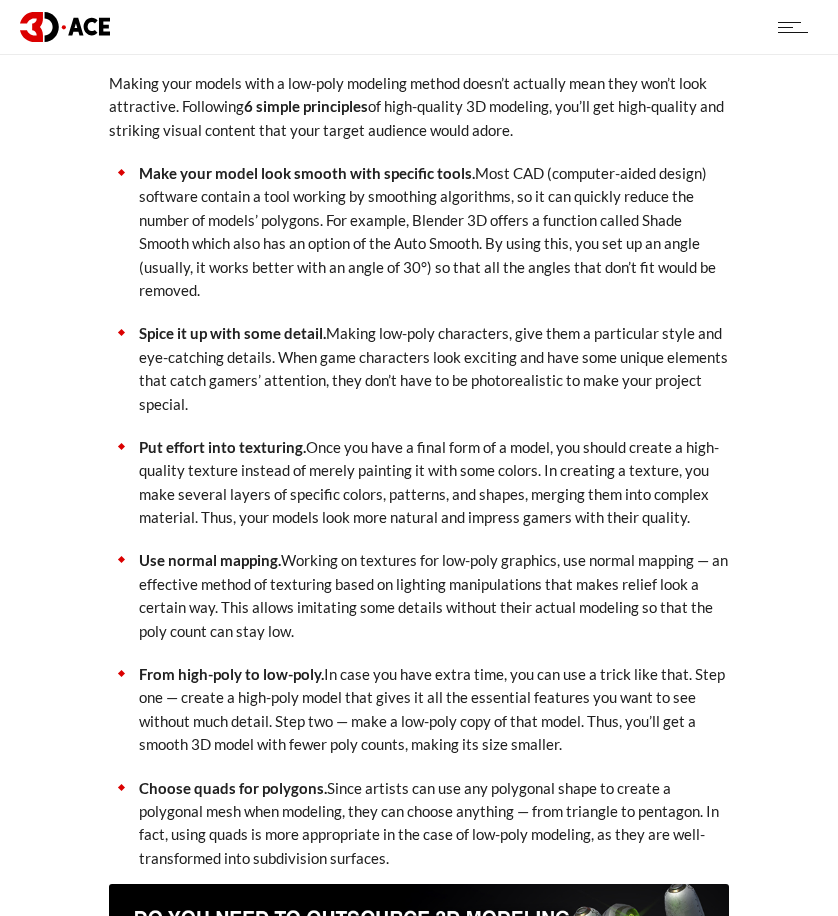 drag, startPoint x: 219, startPoint y: 564, endPoint x: 347, endPoint y: 634, distance: 145.89037 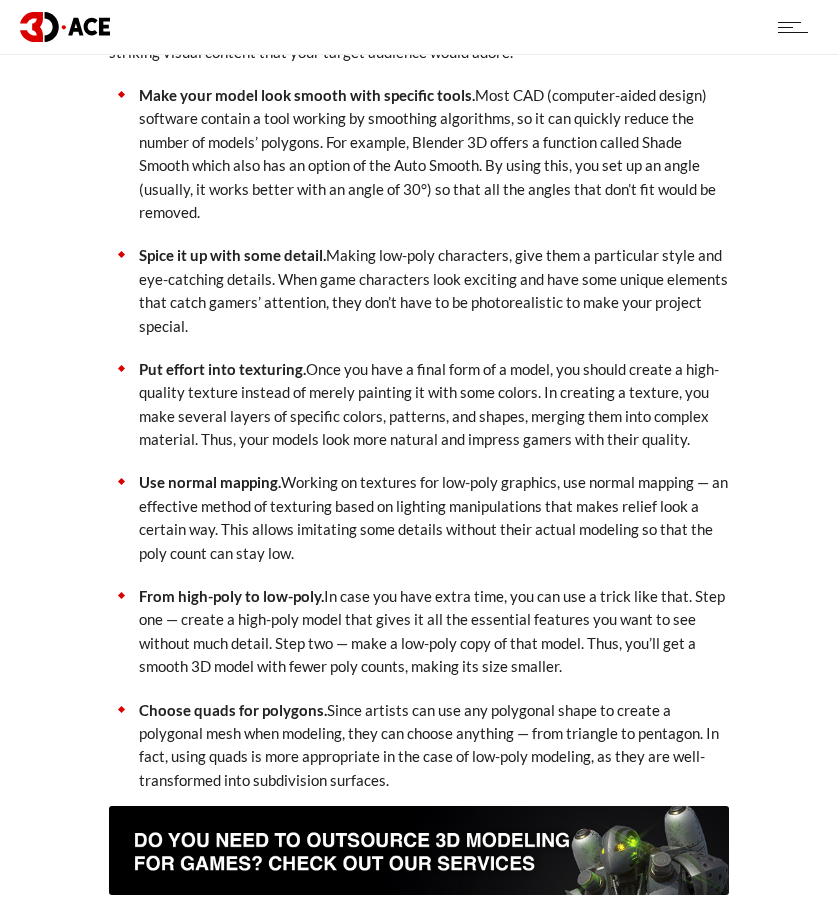 scroll, scrollTop: 1627, scrollLeft: 0, axis: vertical 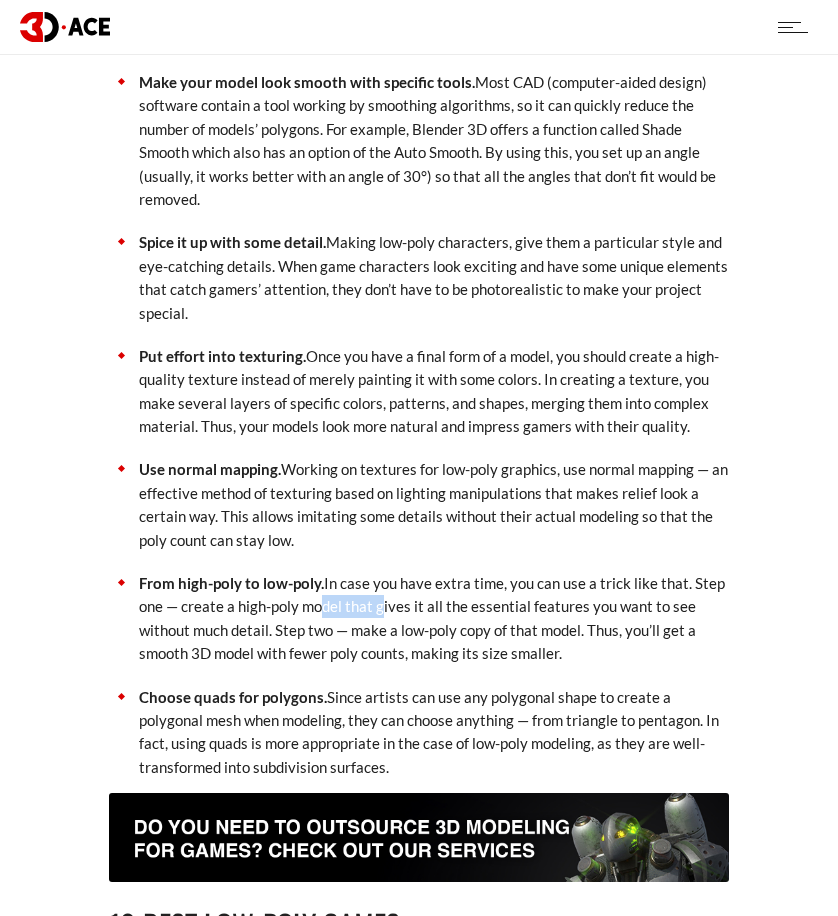 drag, startPoint x: 327, startPoint y: 606, endPoint x: 378, endPoint y: 606, distance: 51 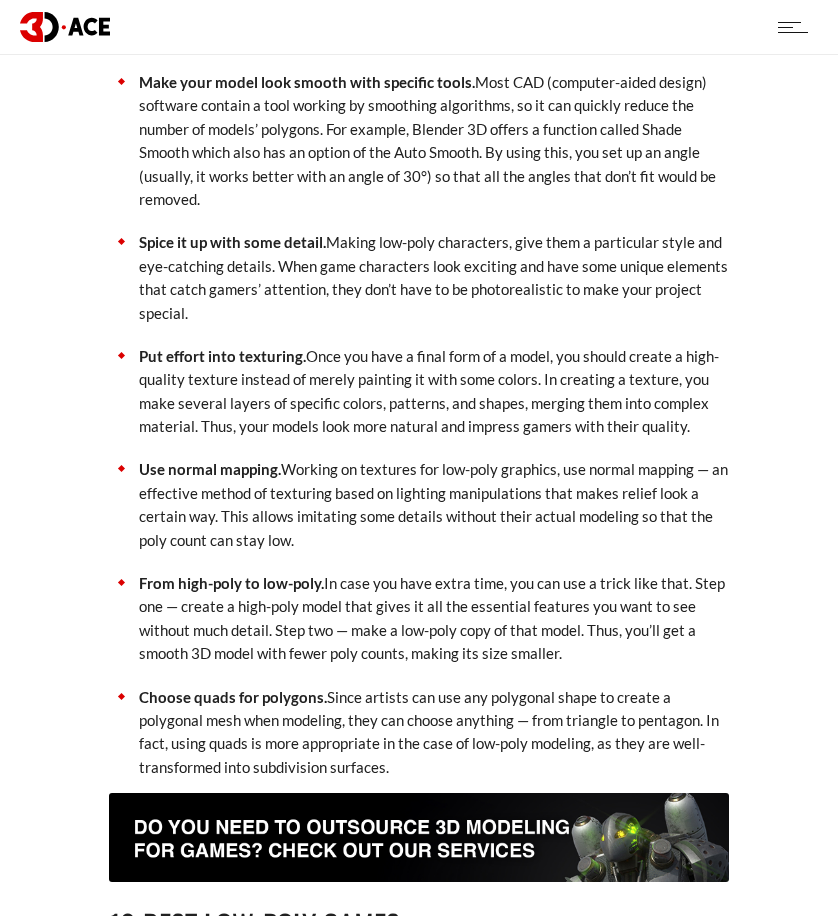 click on "From high-poly to low-poly.  In case you have extra time, you can use a trick like that. Step one — create a high-poly model that gives it all the essential features you want to see without much detail. Step two — make a low-poly copy of that model. Thus, you’ll get a smooth 3D model with fewer poly counts, making its size smaller." at bounding box center [434, 619] 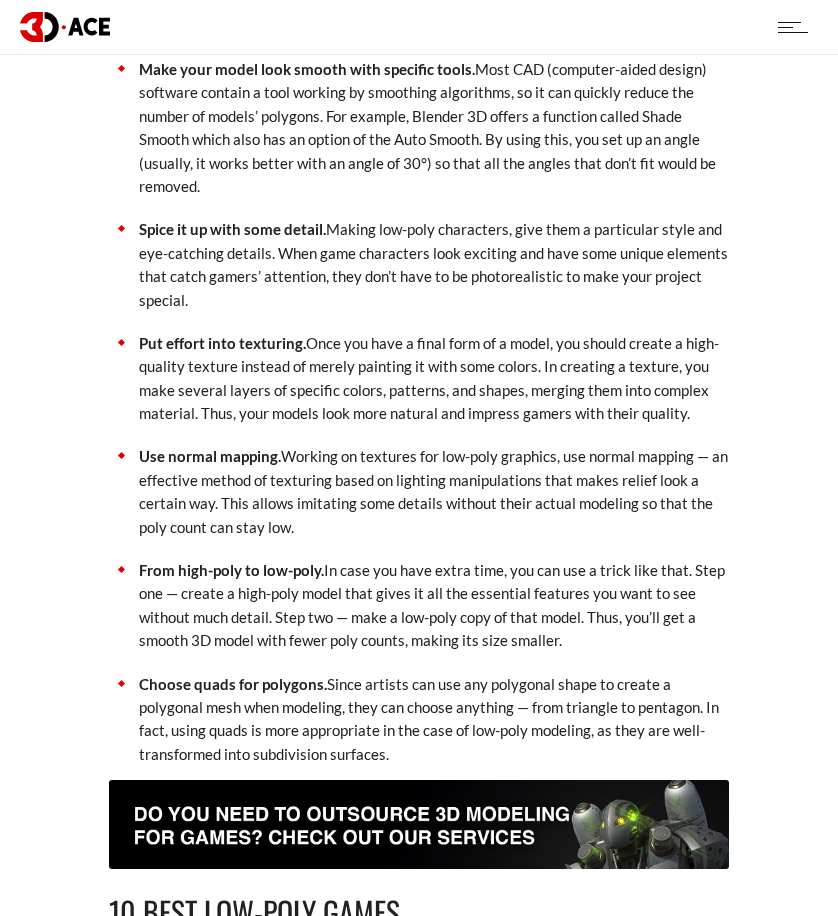 click on "From high-poly to low-poly.  In case you have extra time, you can use a trick like that. Step one — create a high-poly model that gives it all the essential features you want to see without much detail. Step two — make a low-poly copy of that model. Thus, you’ll get a smooth 3D model with fewer poly counts, making its size smaller." at bounding box center (434, 606) 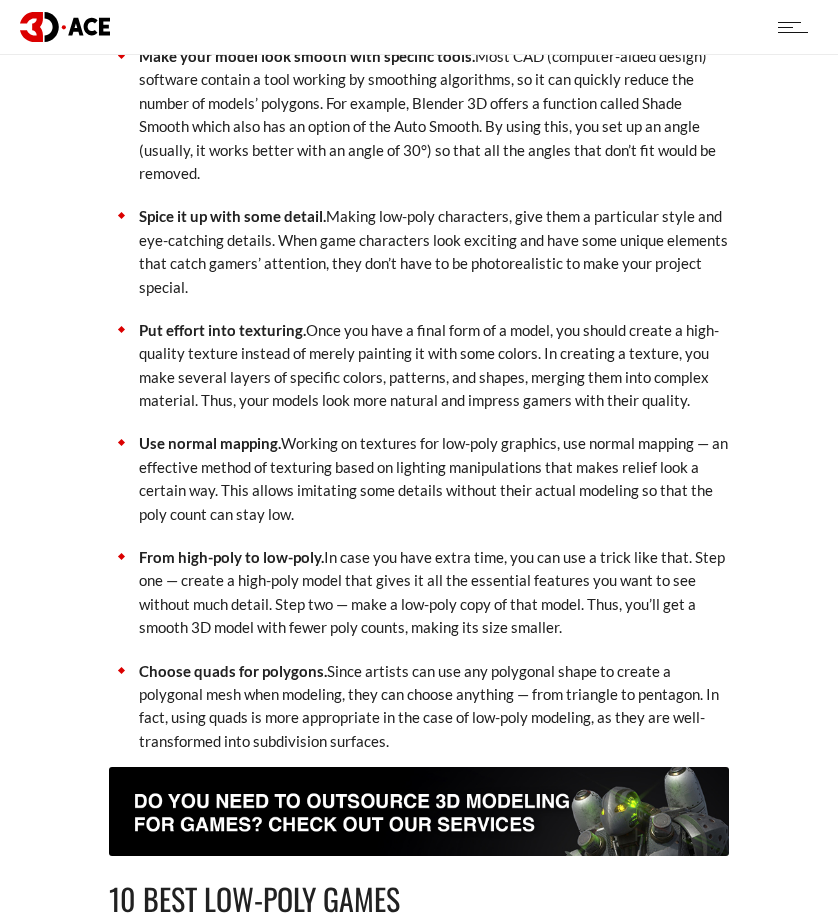 scroll, scrollTop: 1666, scrollLeft: 0, axis: vertical 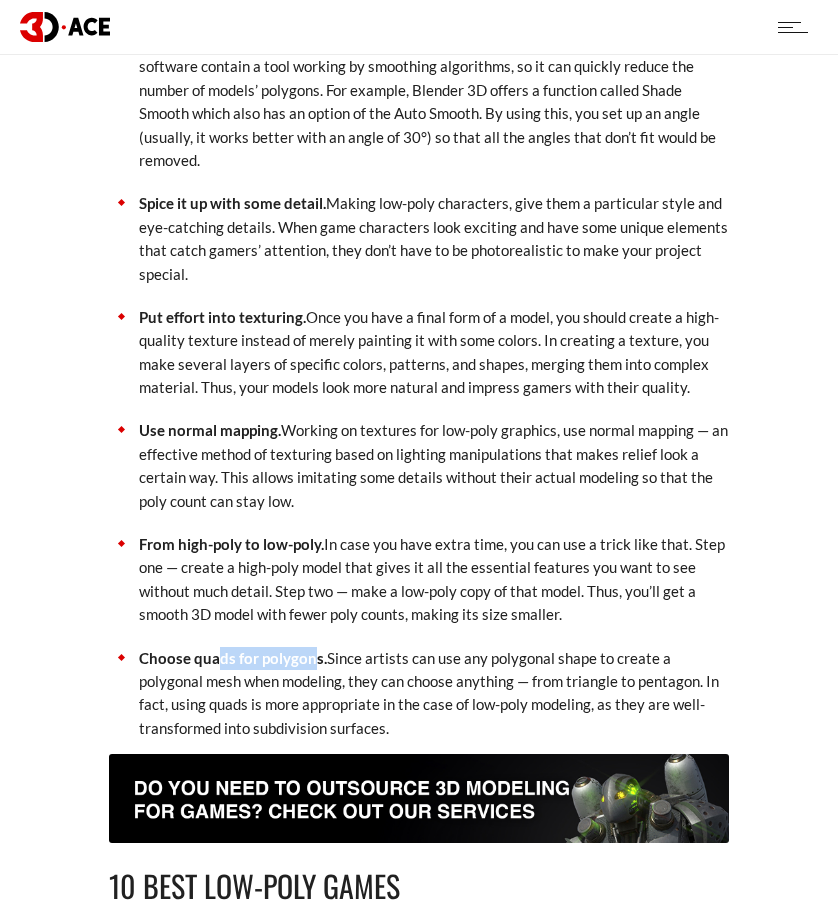 drag, startPoint x: 228, startPoint y: 661, endPoint x: 321, endPoint y: 663, distance: 93.0215 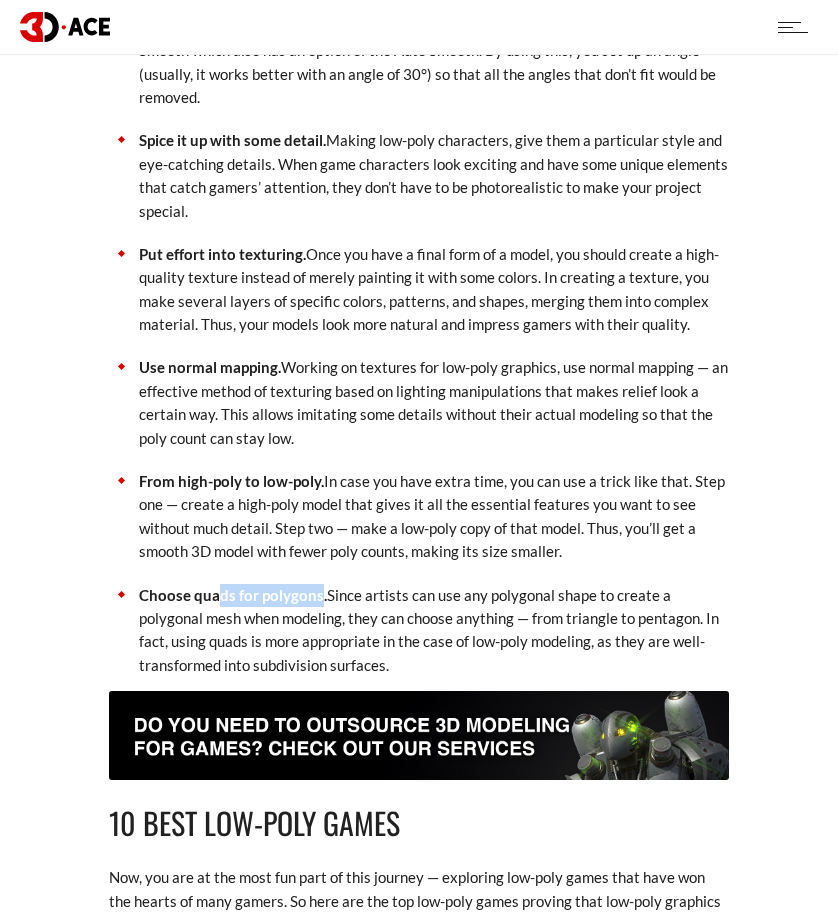 scroll, scrollTop: 1755, scrollLeft: 0, axis: vertical 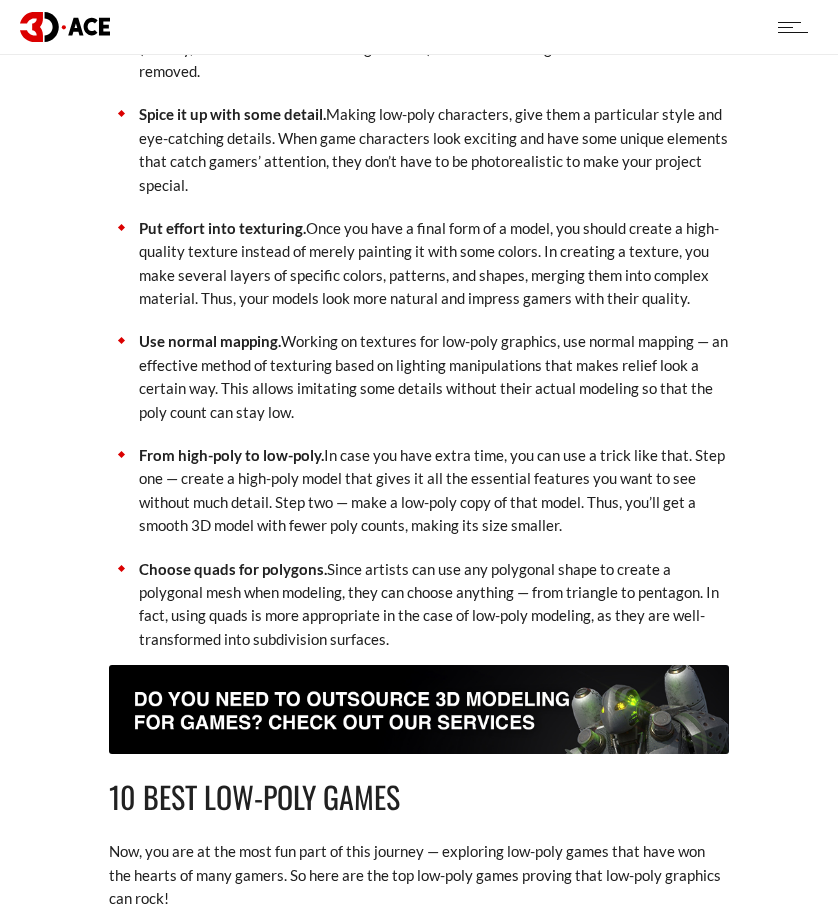 click on "Choose quads for polygons." at bounding box center (233, 569) 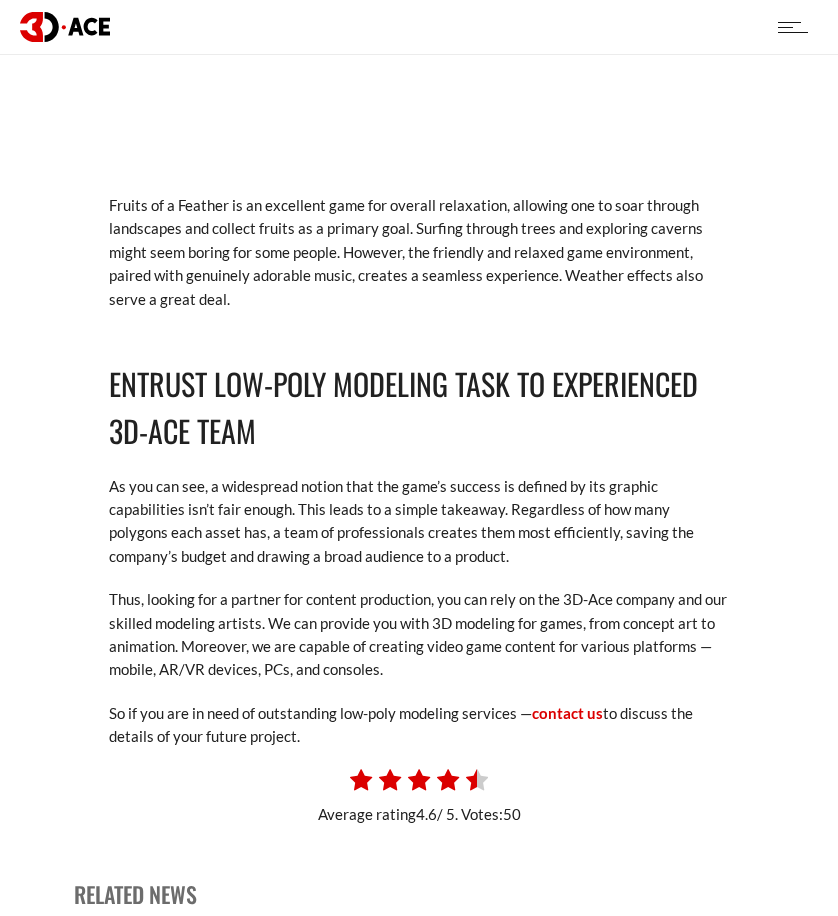 scroll, scrollTop: 9902, scrollLeft: 0, axis: vertical 